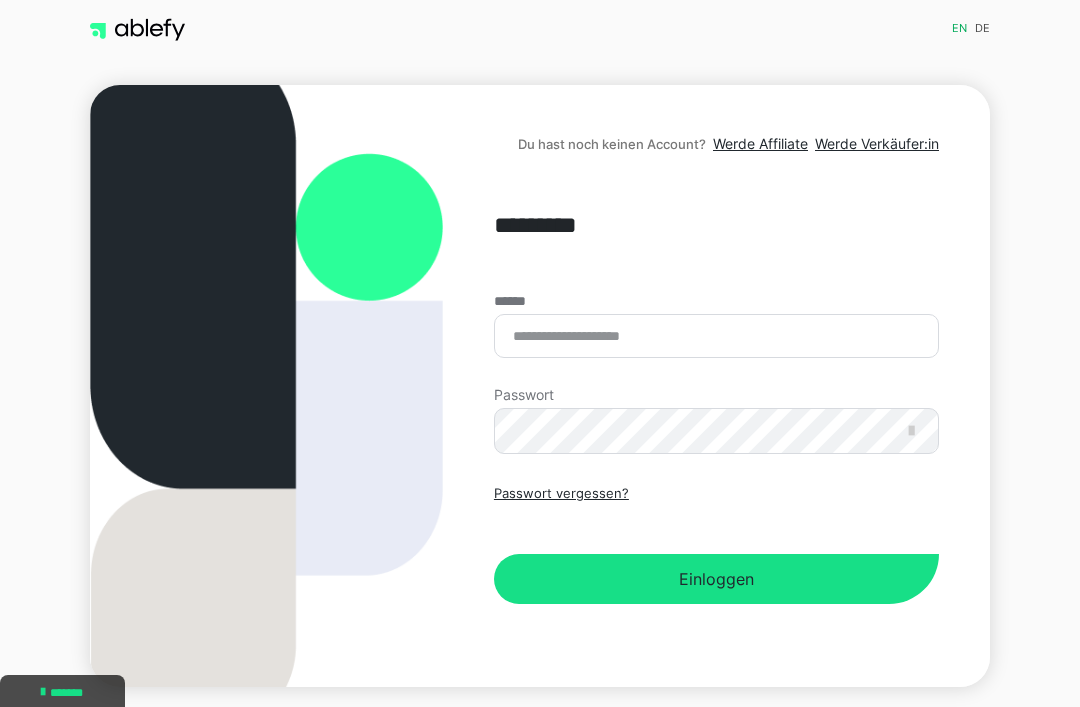 scroll, scrollTop: 0, scrollLeft: 0, axis: both 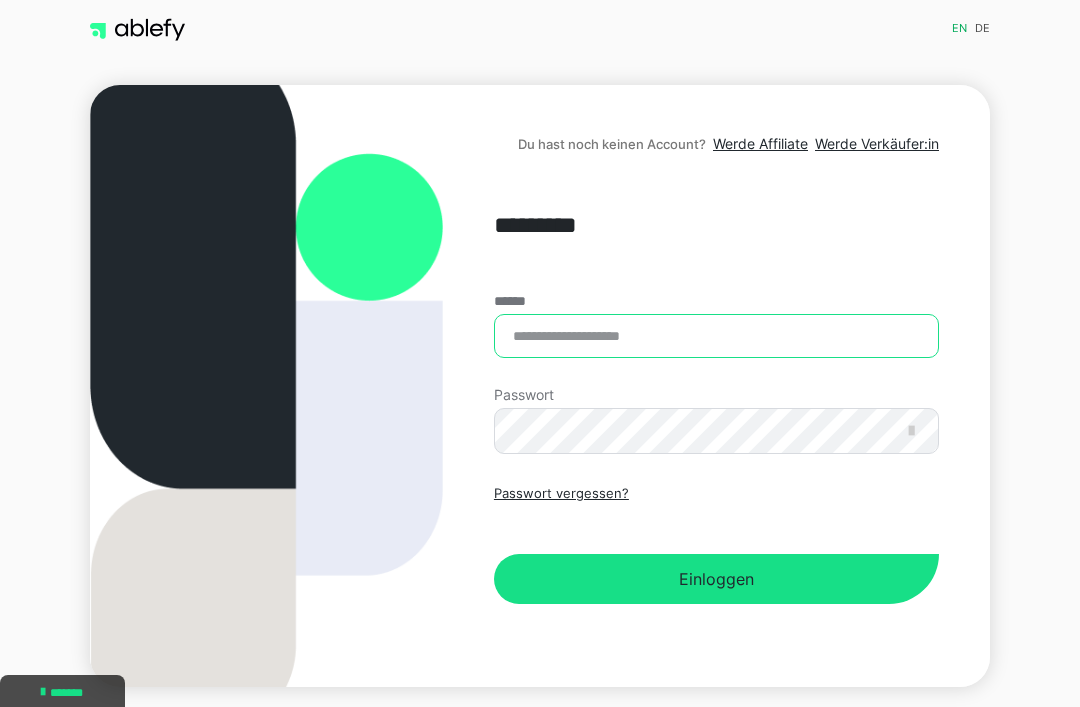 click on "******" at bounding box center (716, 336) 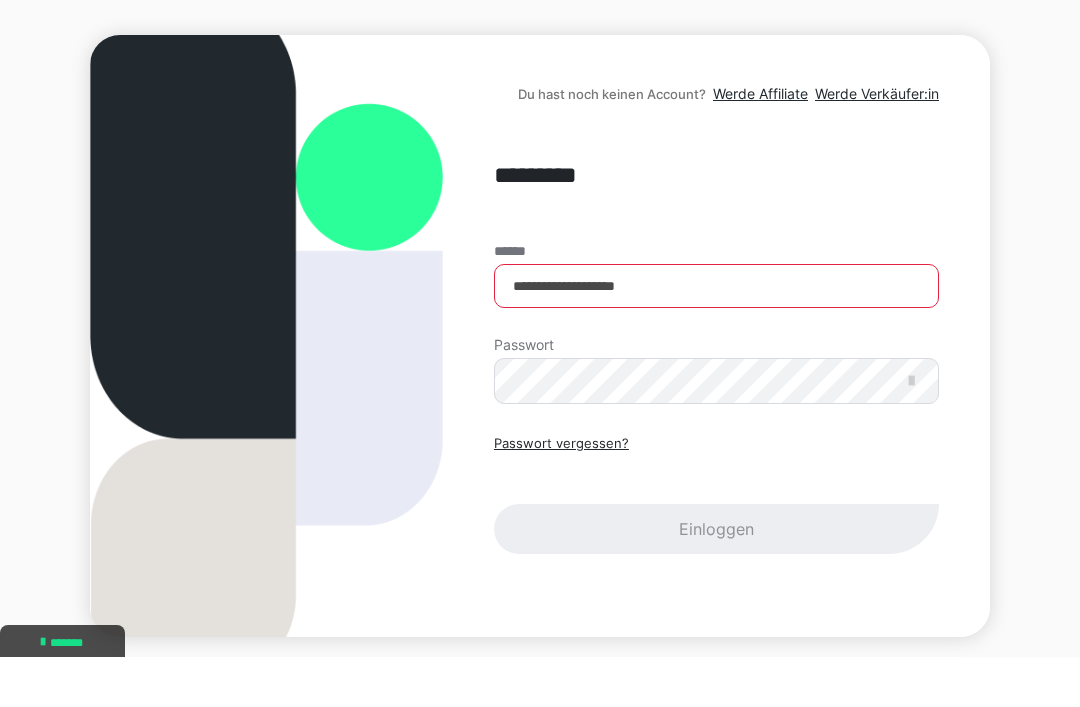 scroll, scrollTop: 50, scrollLeft: 0, axis: vertical 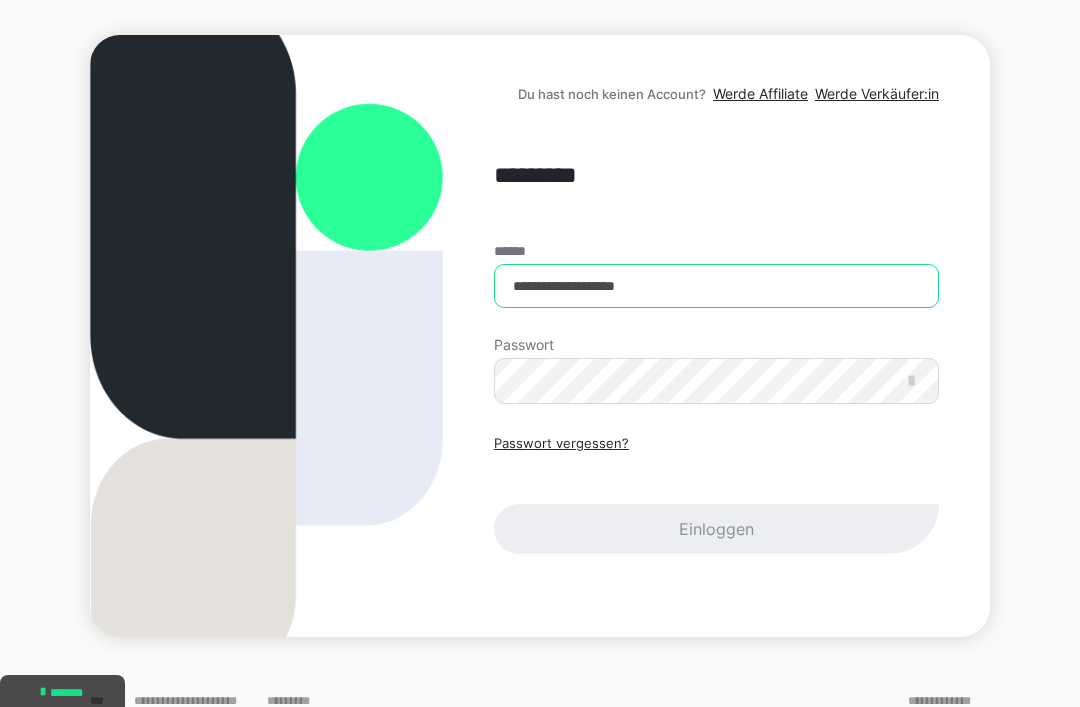 type on "**********" 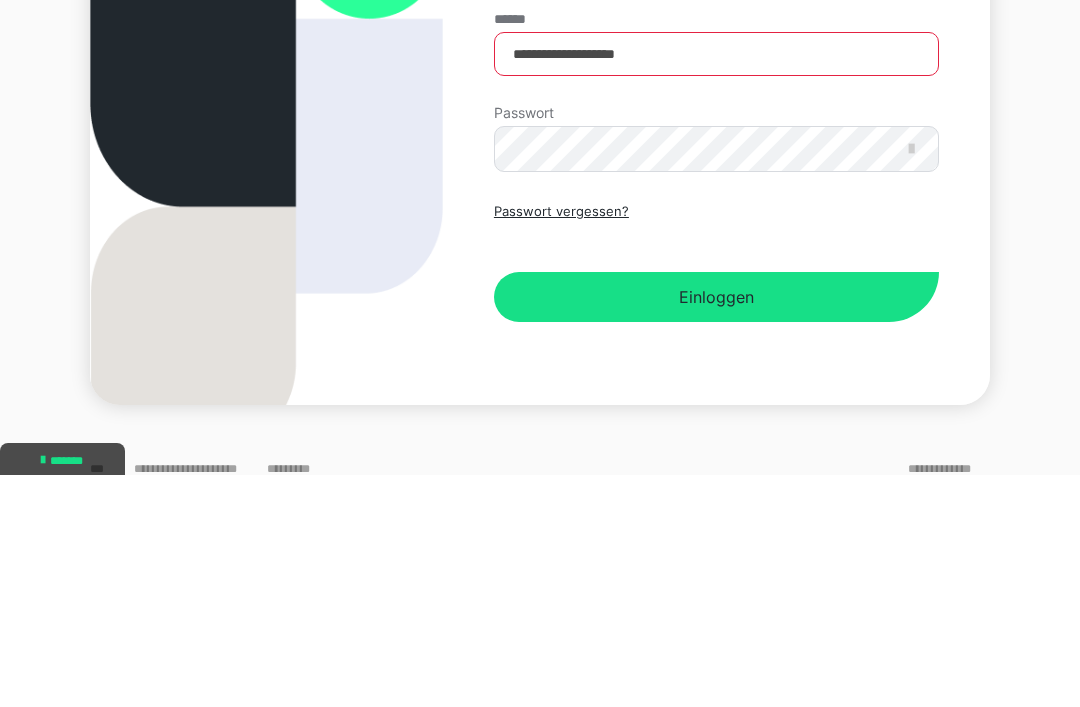 click on "Einloggen" at bounding box center (716, 529) 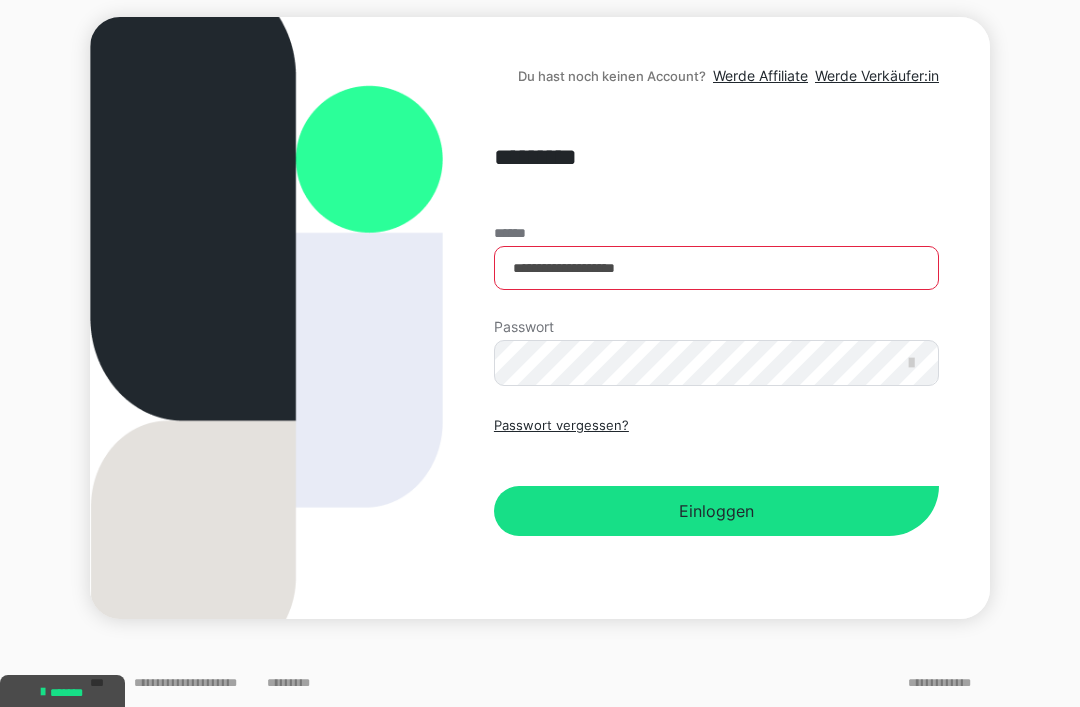 scroll, scrollTop: 0, scrollLeft: 0, axis: both 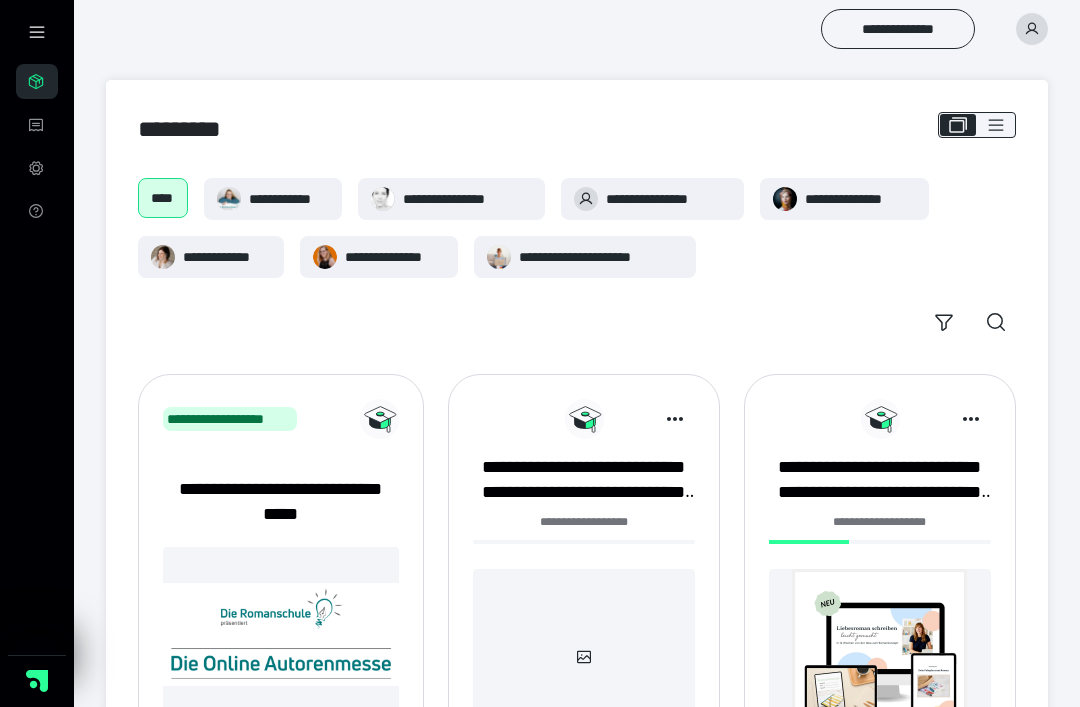 click on "**********" at bounding box center (585, 257) 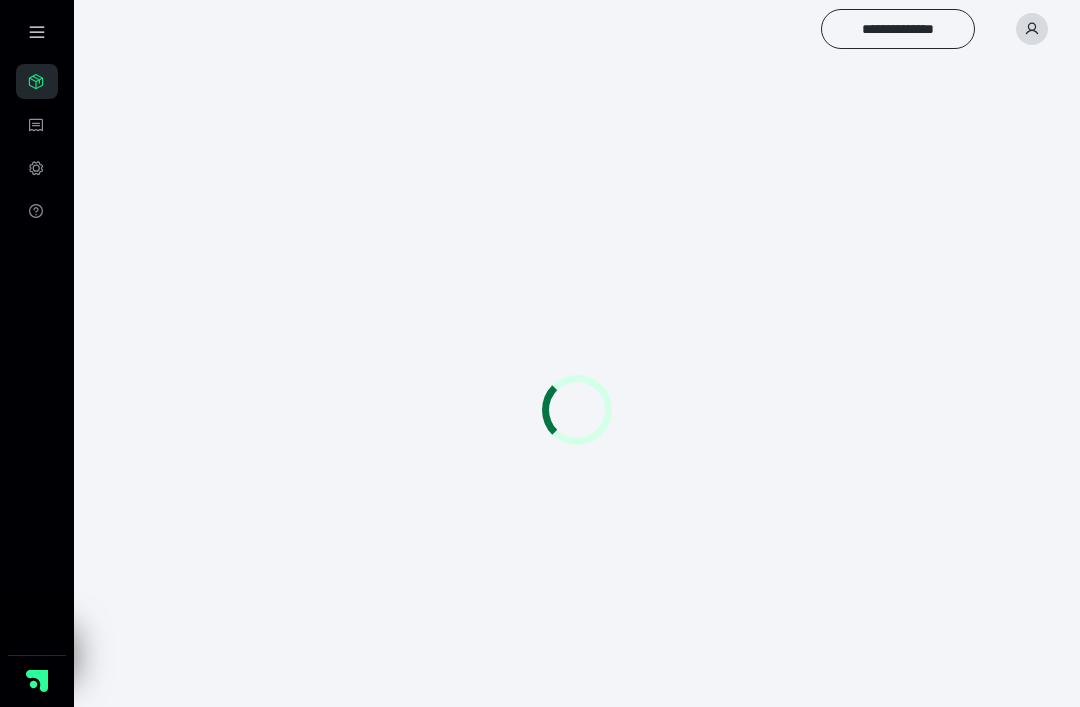 scroll, scrollTop: 0, scrollLeft: 0, axis: both 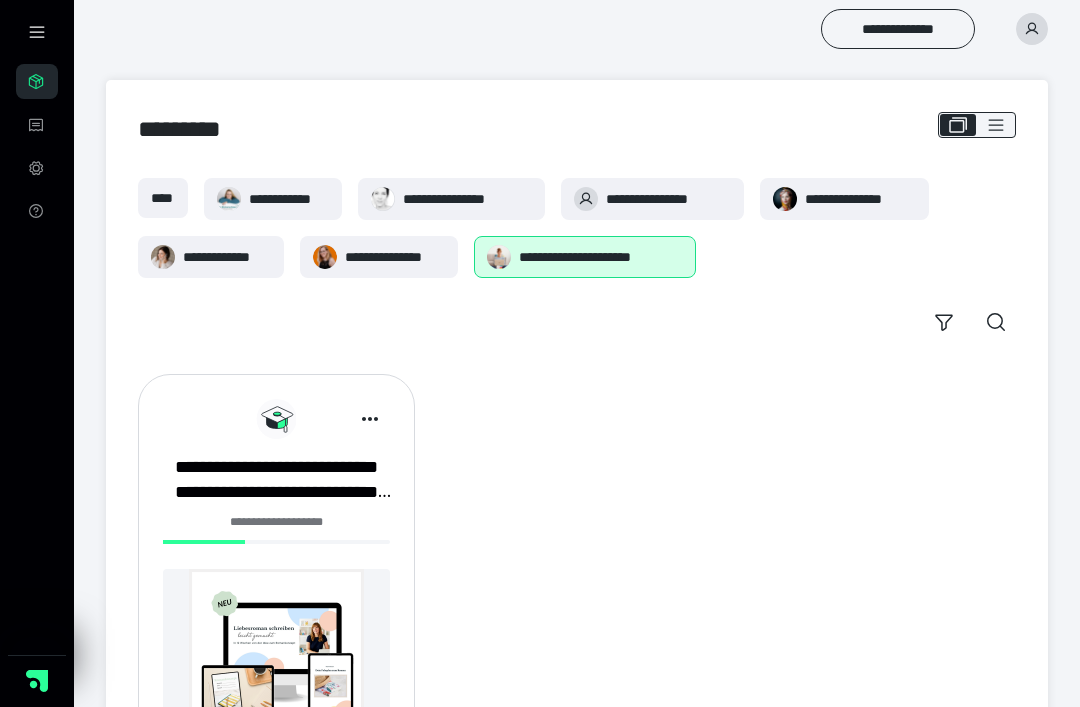 click on "**********" at bounding box center (289, 199) 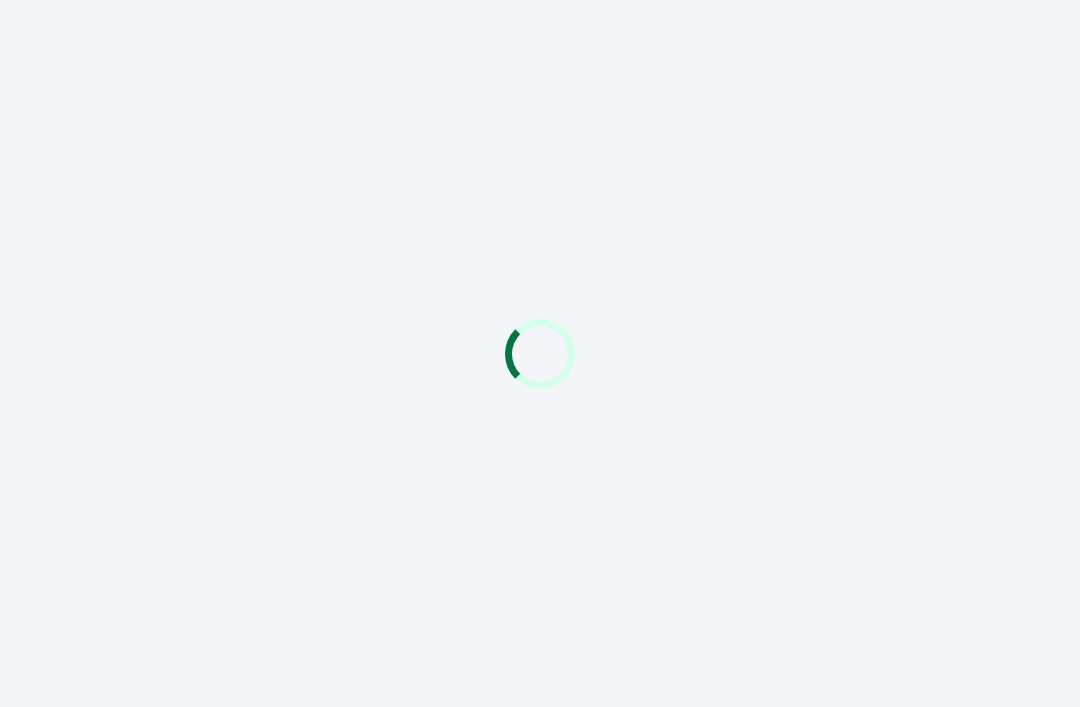 scroll, scrollTop: 0, scrollLeft: 0, axis: both 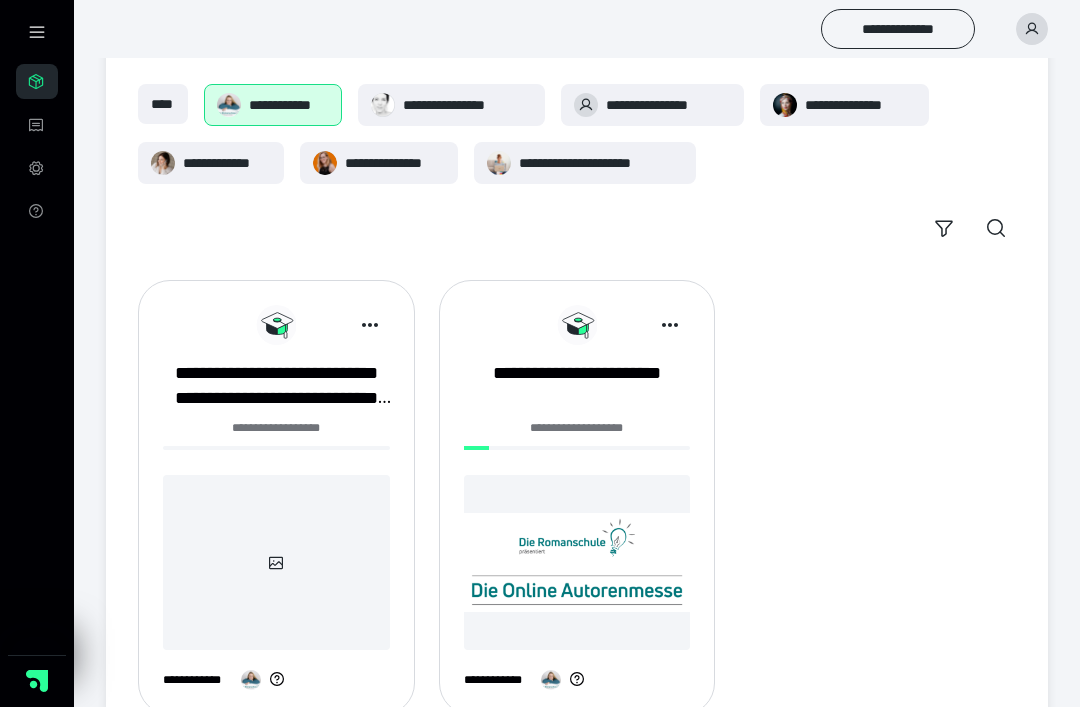 click on "**********" at bounding box center (577, 428) 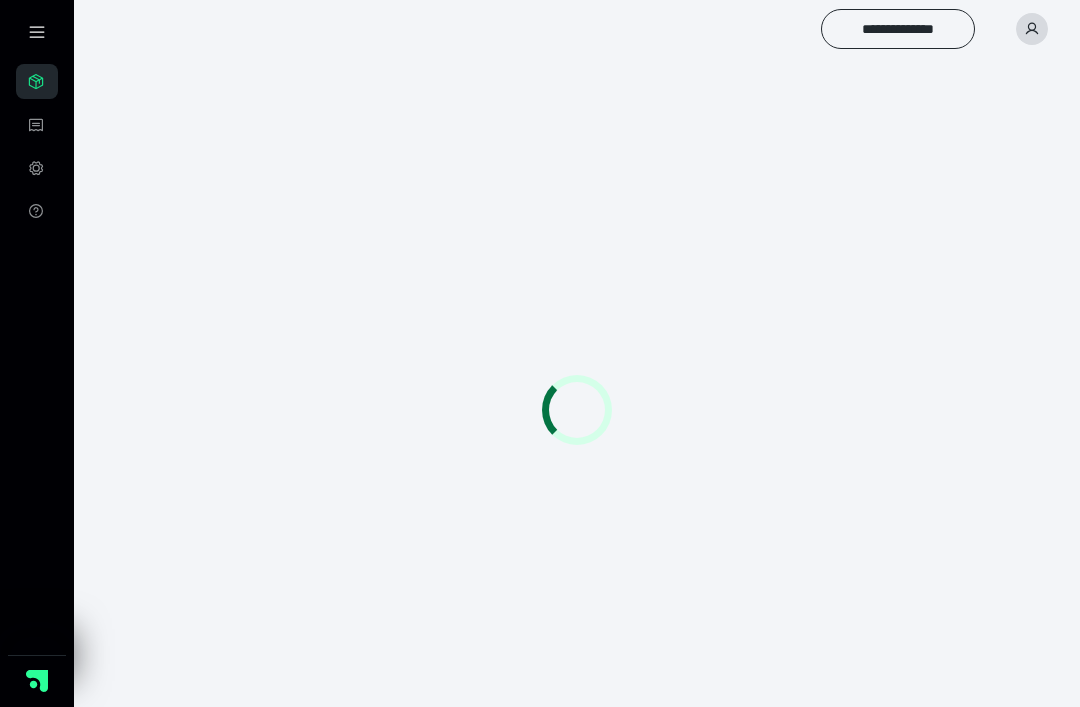 scroll, scrollTop: 0, scrollLeft: 0, axis: both 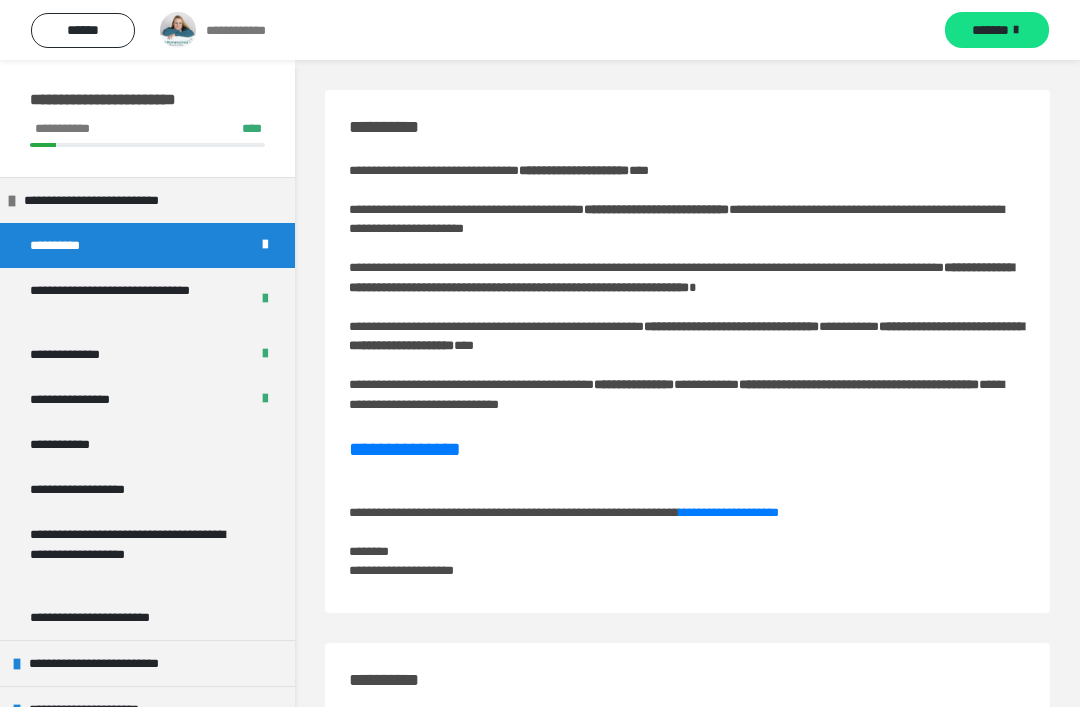 click on "**********" at bounding box center (79, 444) 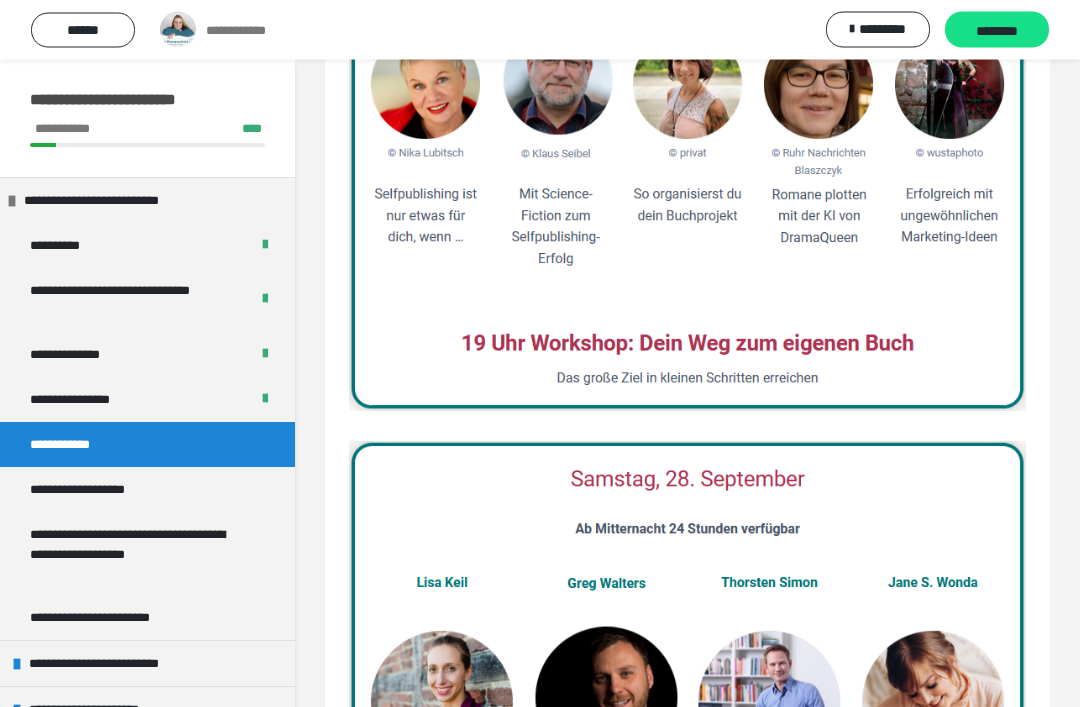 scroll, scrollTop: 958, scrollLeft: 0, axis: vertical 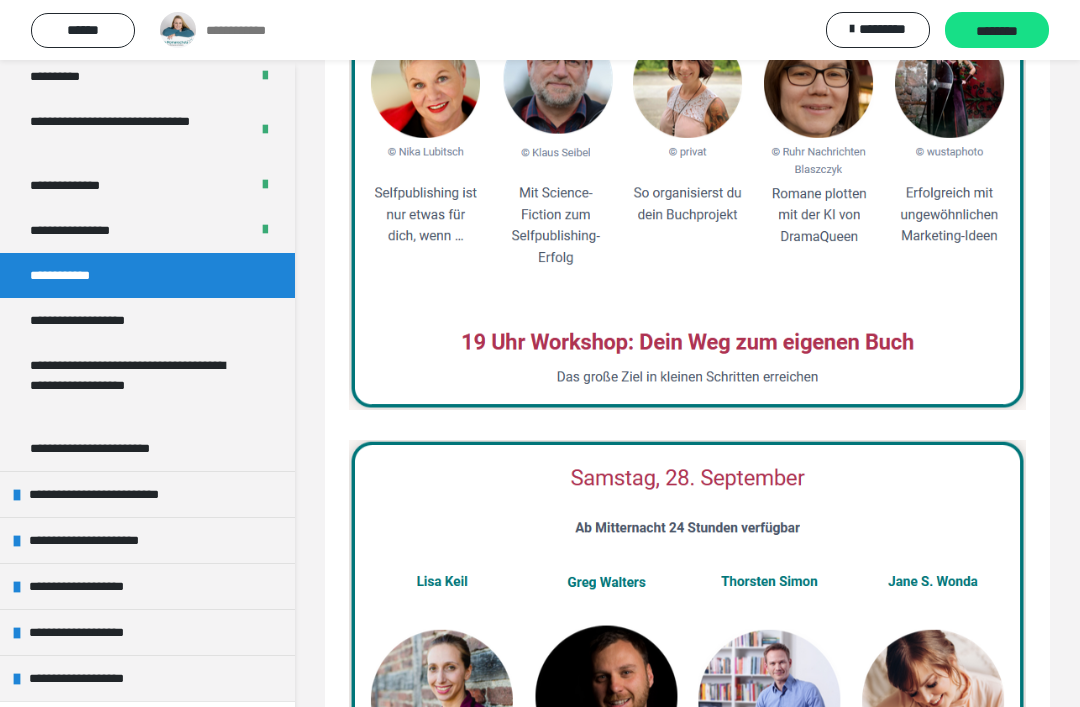 click on "**********" at bounding box center (147, 586) 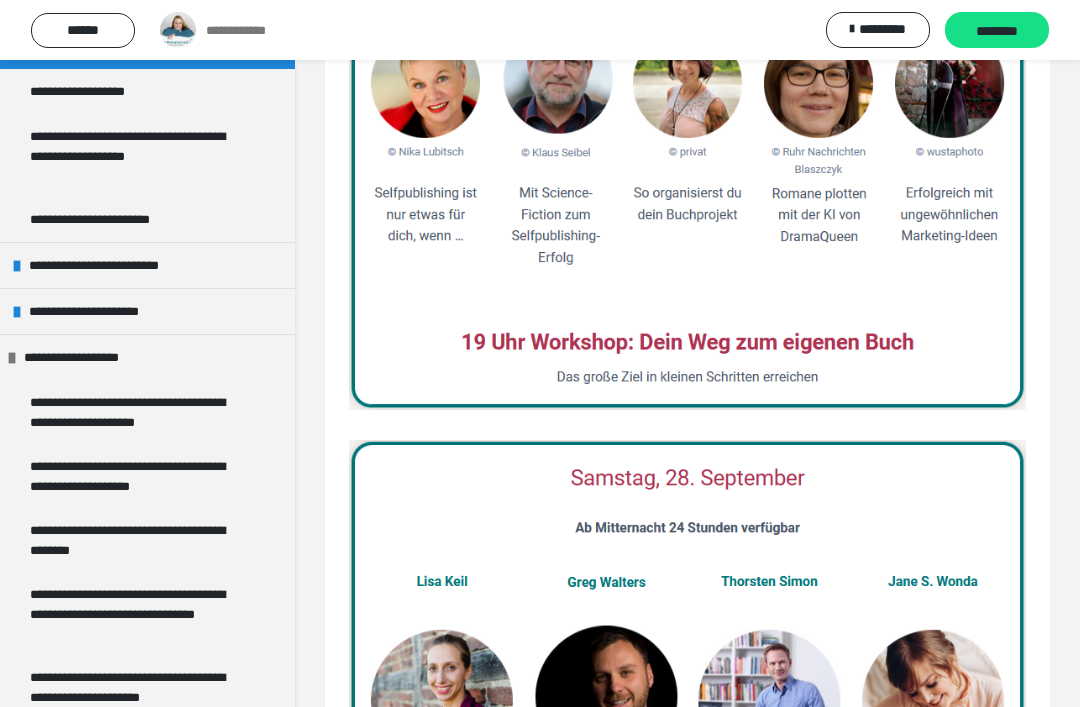 scroll, scrollTop: 399, scrollLeft: 0, axis: vertical 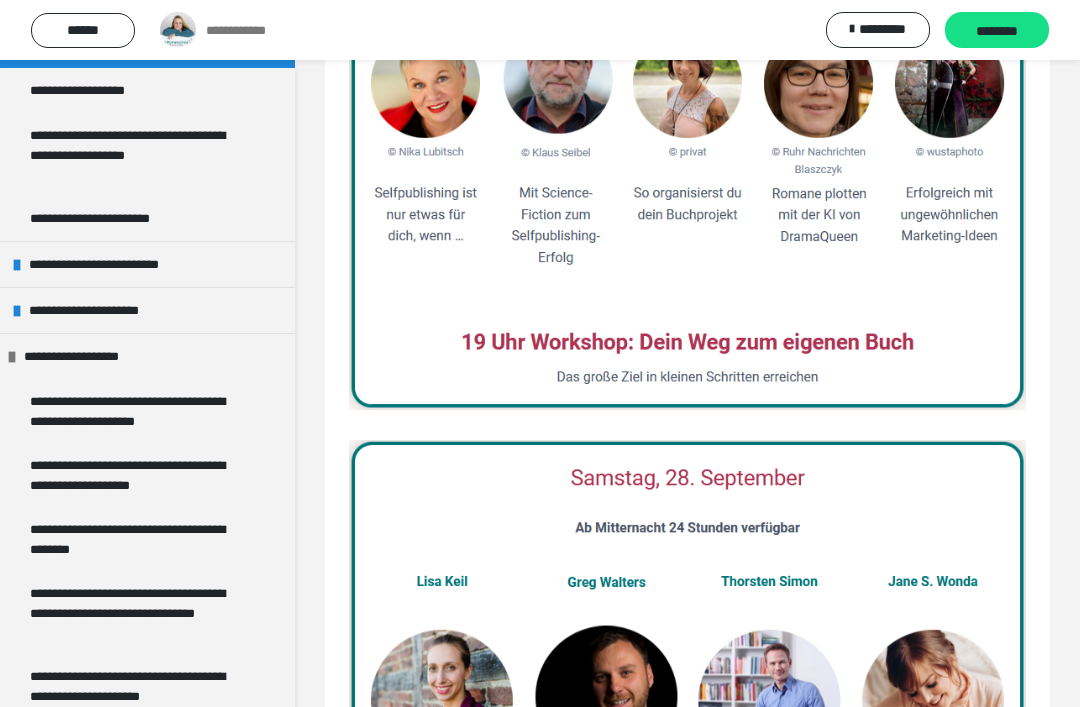 click on "**********" at bounding box center (139, 539) 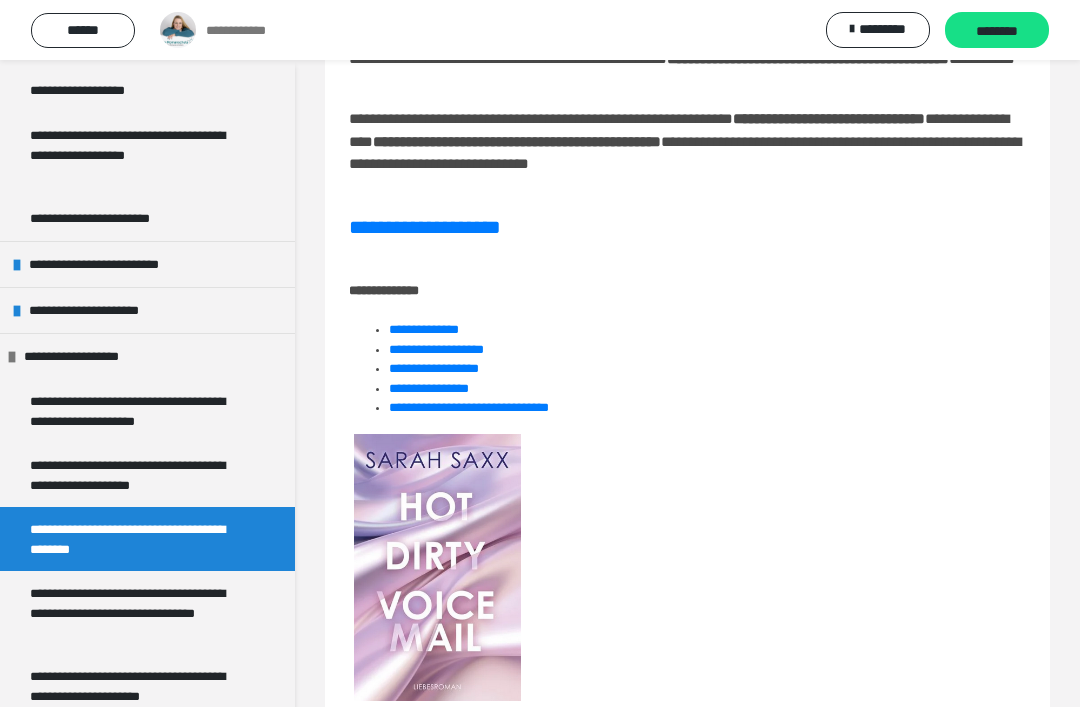 scroll, scrollTop: 0, scrollLeft: 0, axis: both 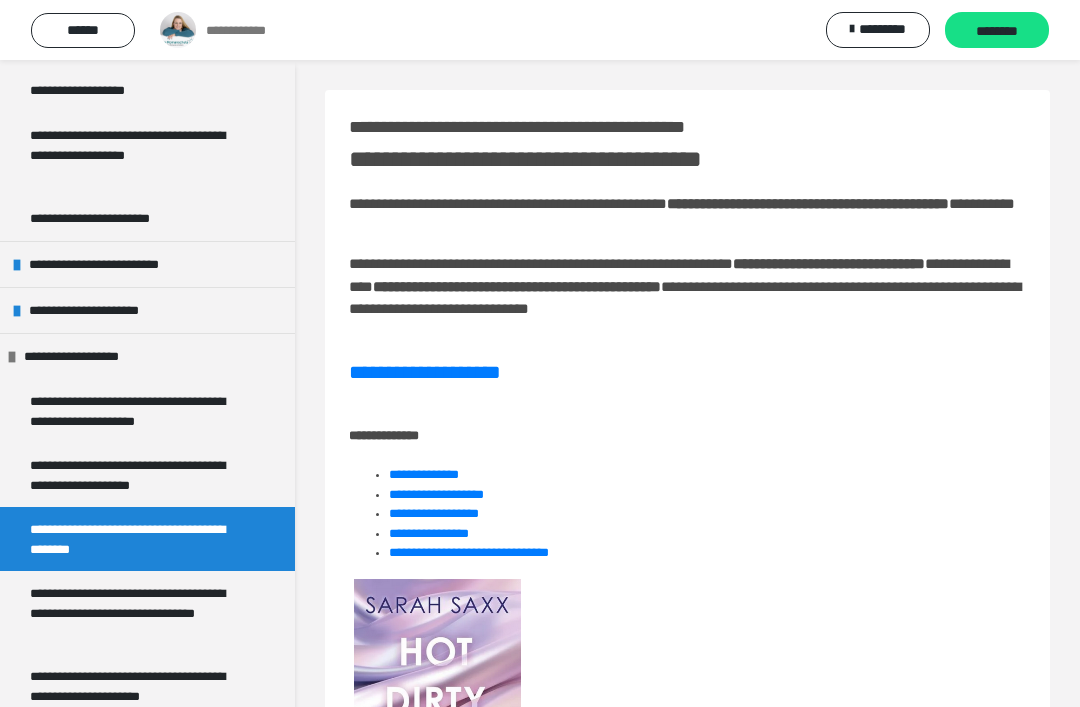 click on "******" at bounding box center [83, 30] 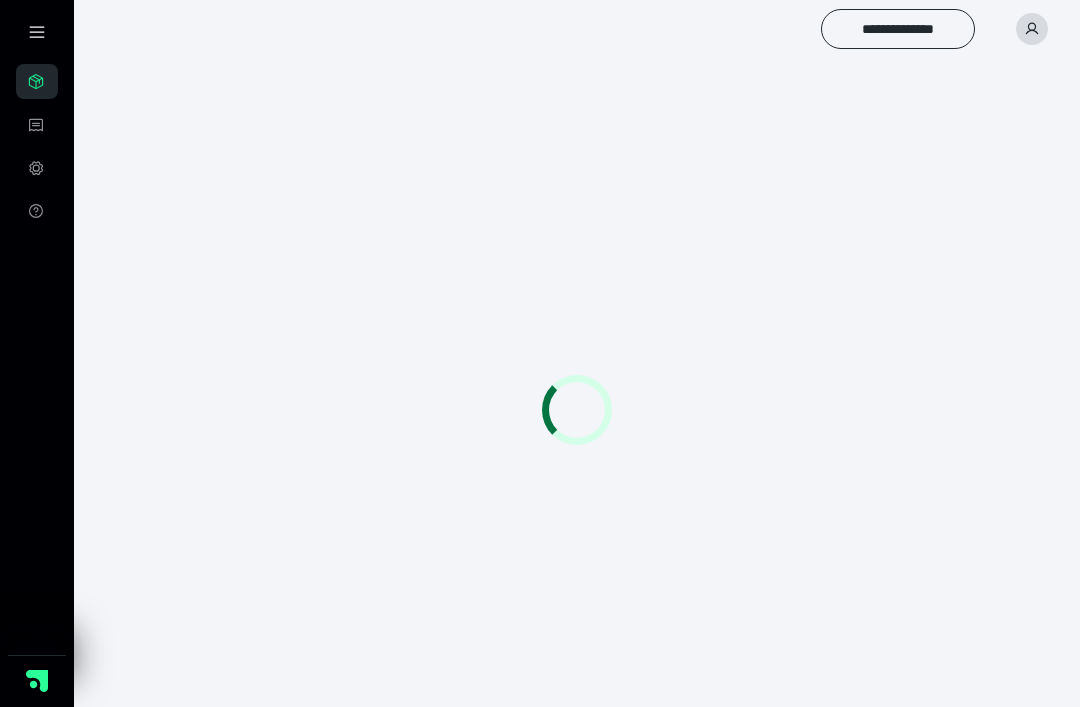 scroll, scrollTop: 0, scrollLeft: 0, axis: both 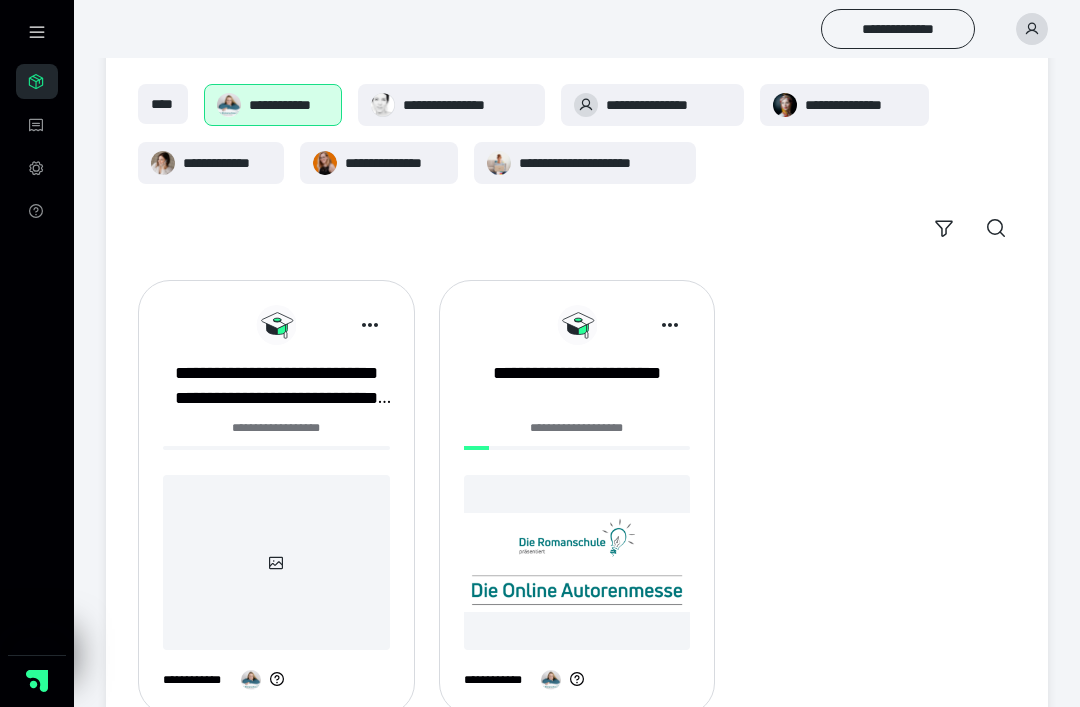 click at bounding box center [276, 562] 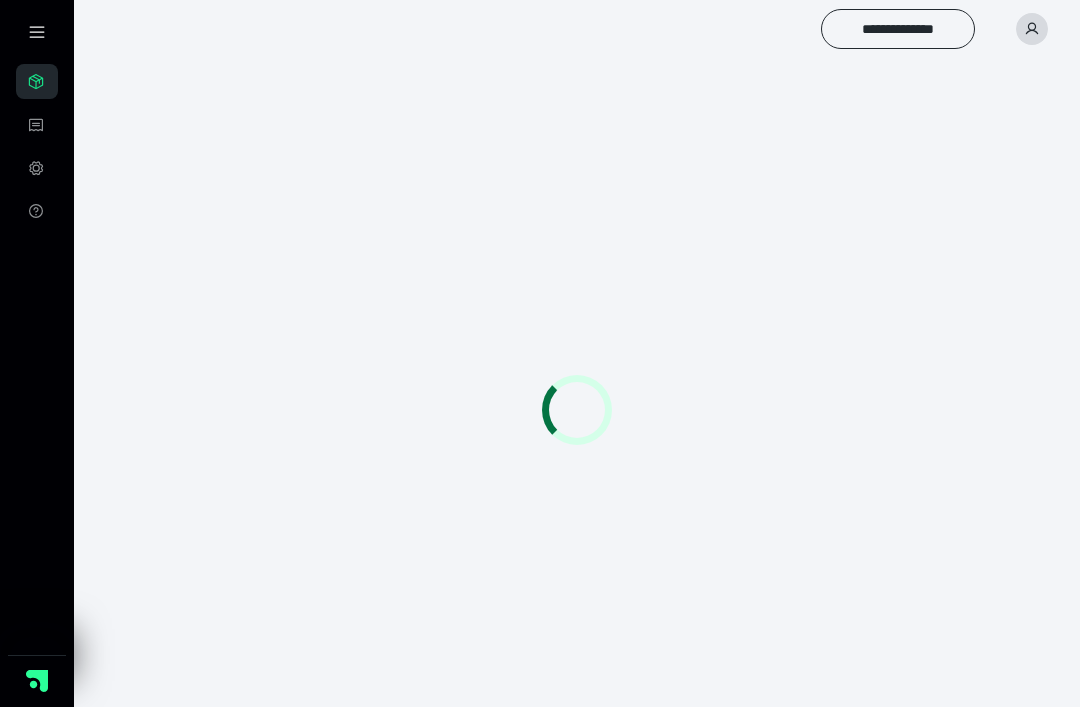 scroll, scrollTop: 0, scrollLeft: 0, axis: both 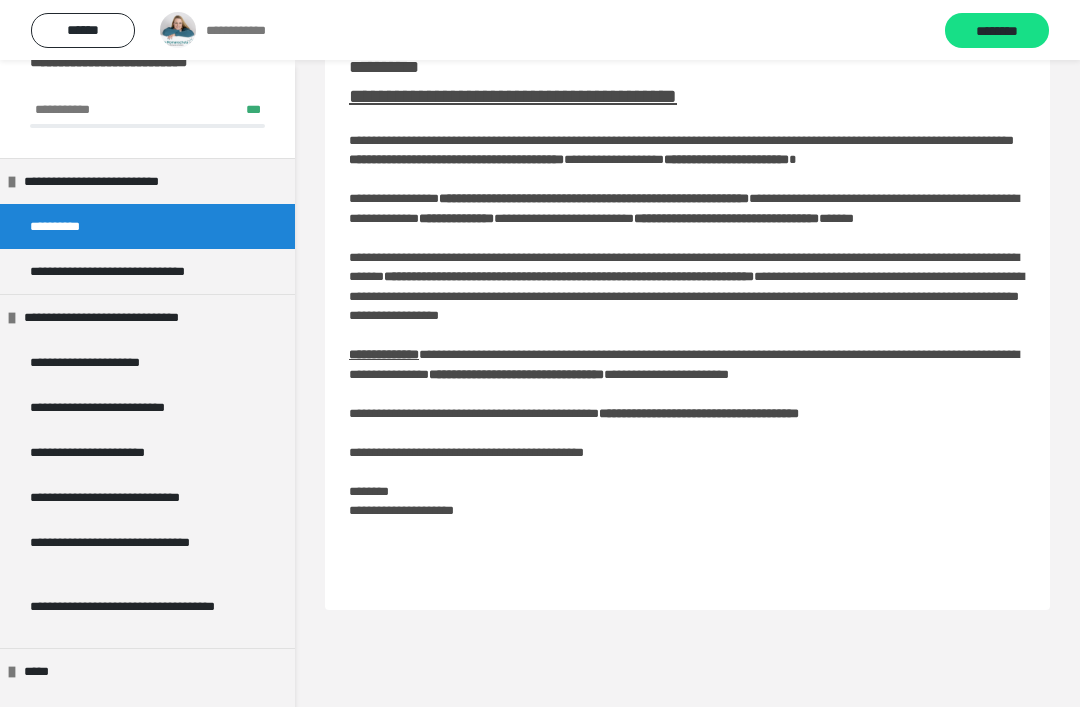 click on "********" at bounding box center (997, 31) 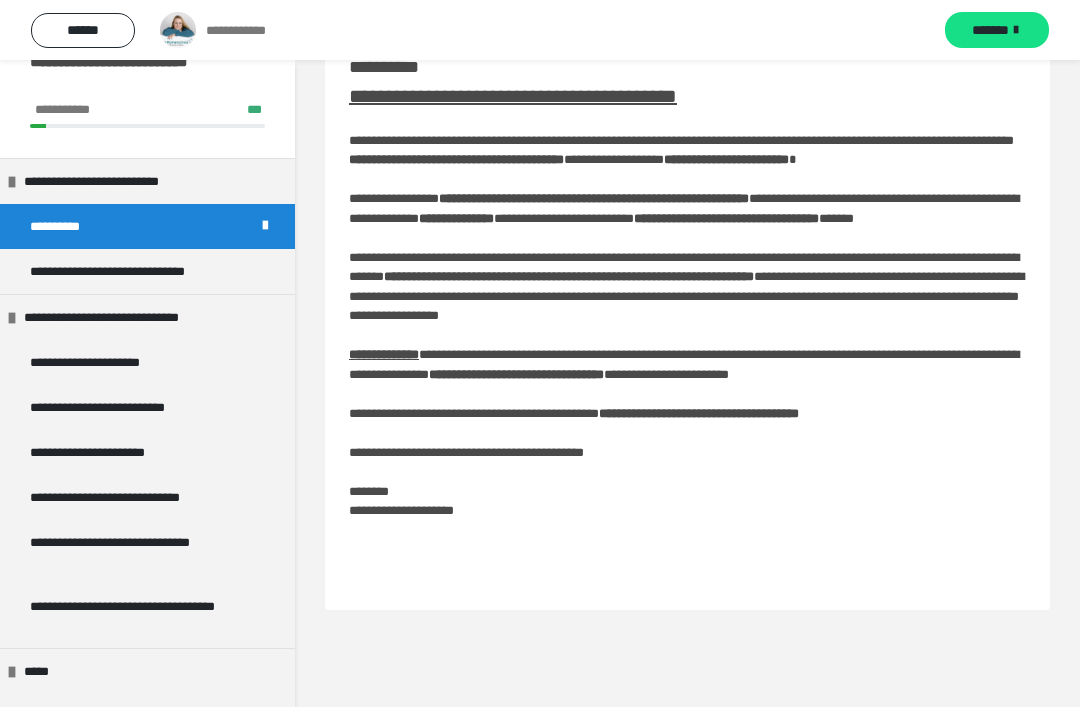click on "**********" at bounding box center (132, 271) 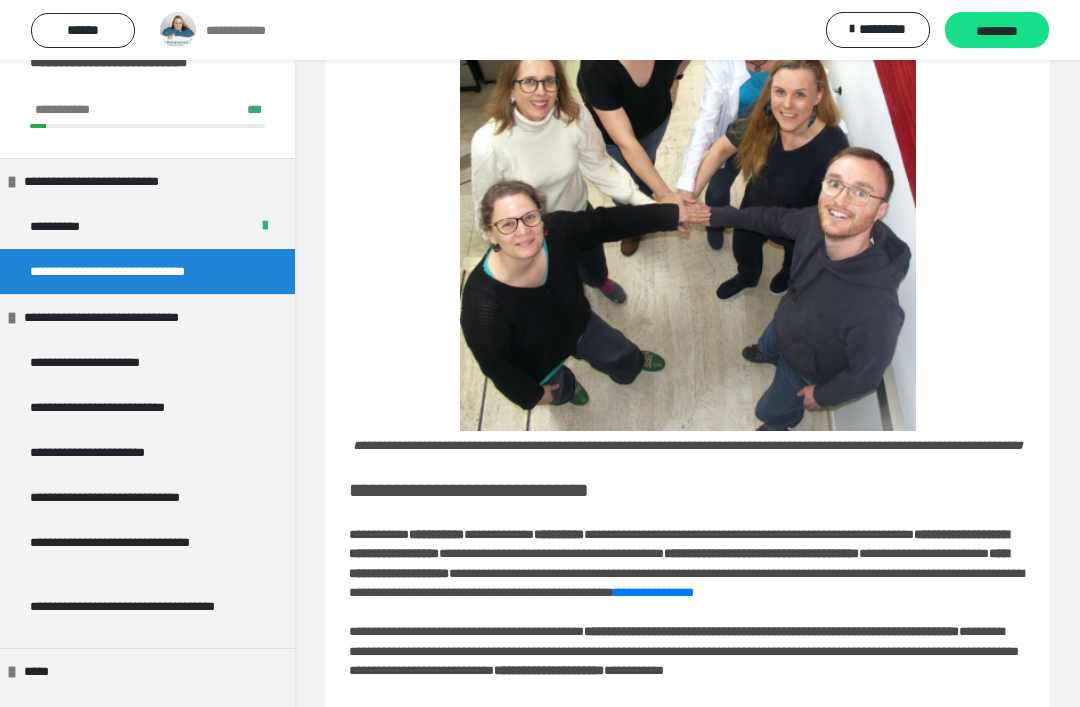 scroll, scrollTop: 243, scrollLeft: 0, axis: vertical 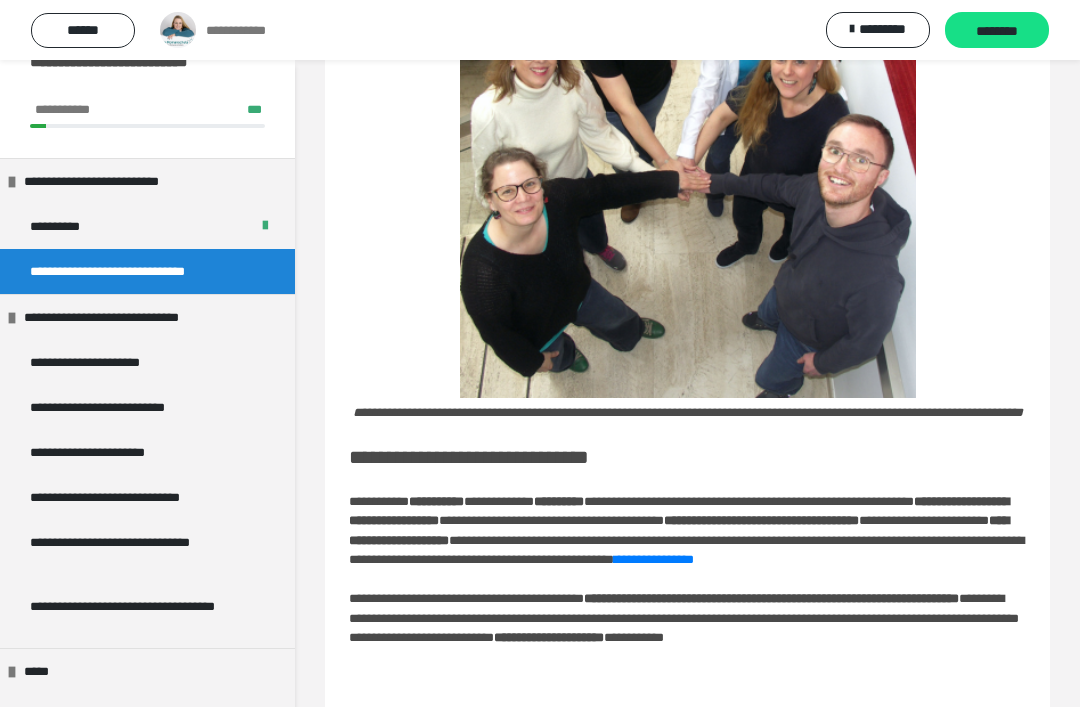 click on "********" at bounding box center [997, 31] 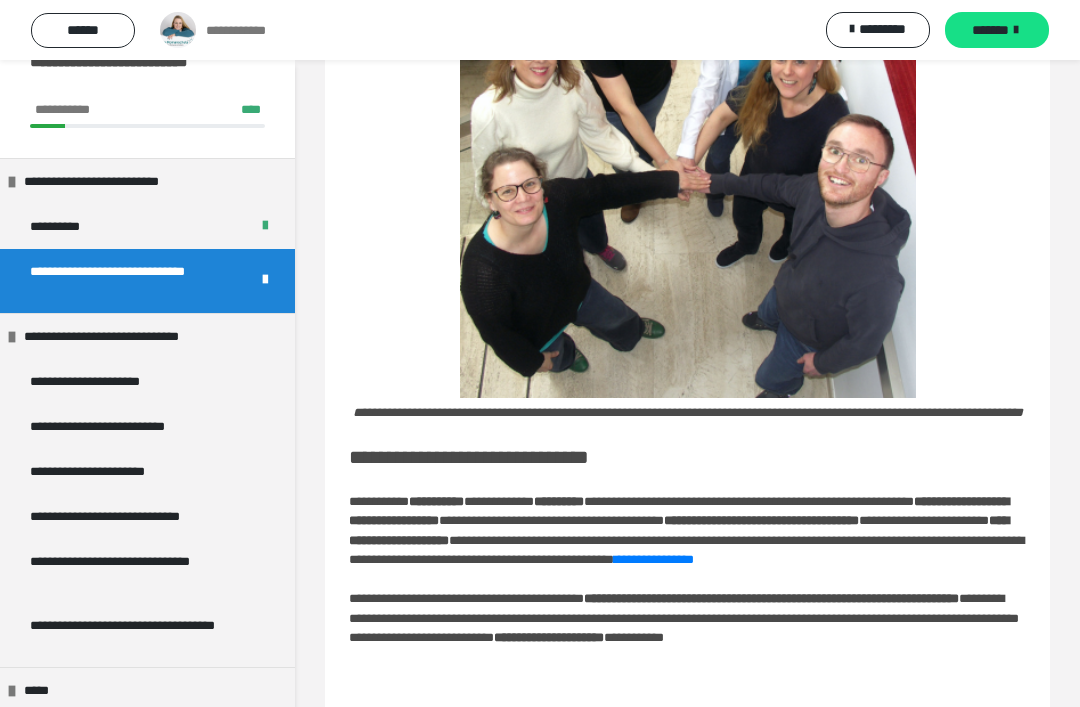 click on "**********" at bounding box center (130, 336) 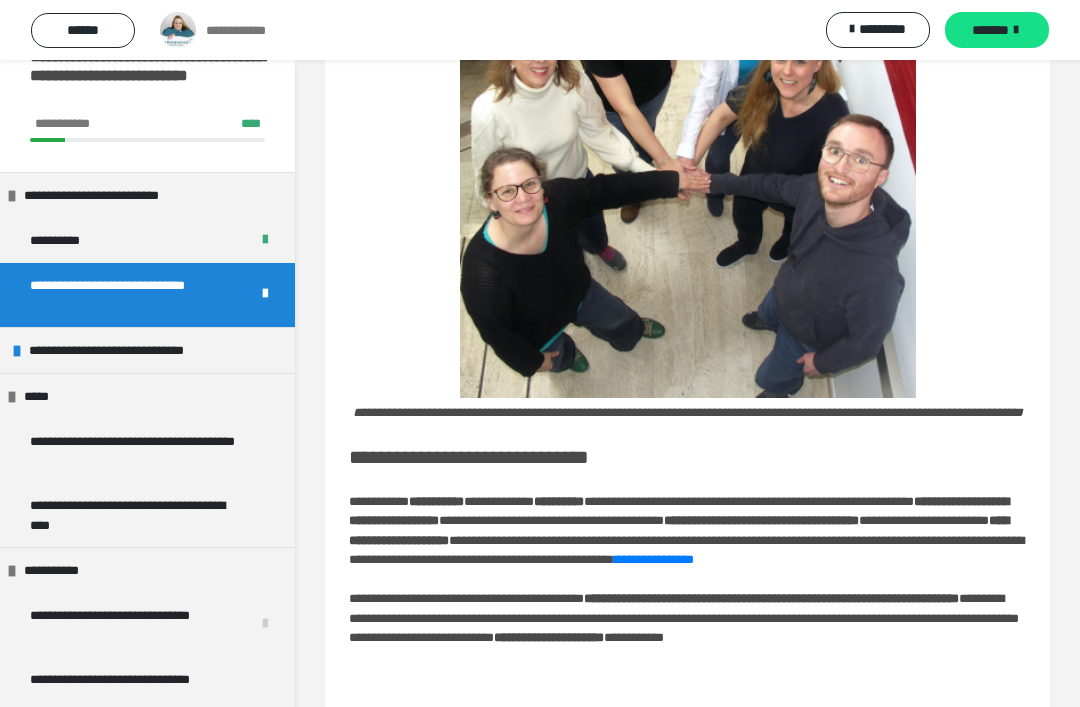 click at bounding box center (17, 351) 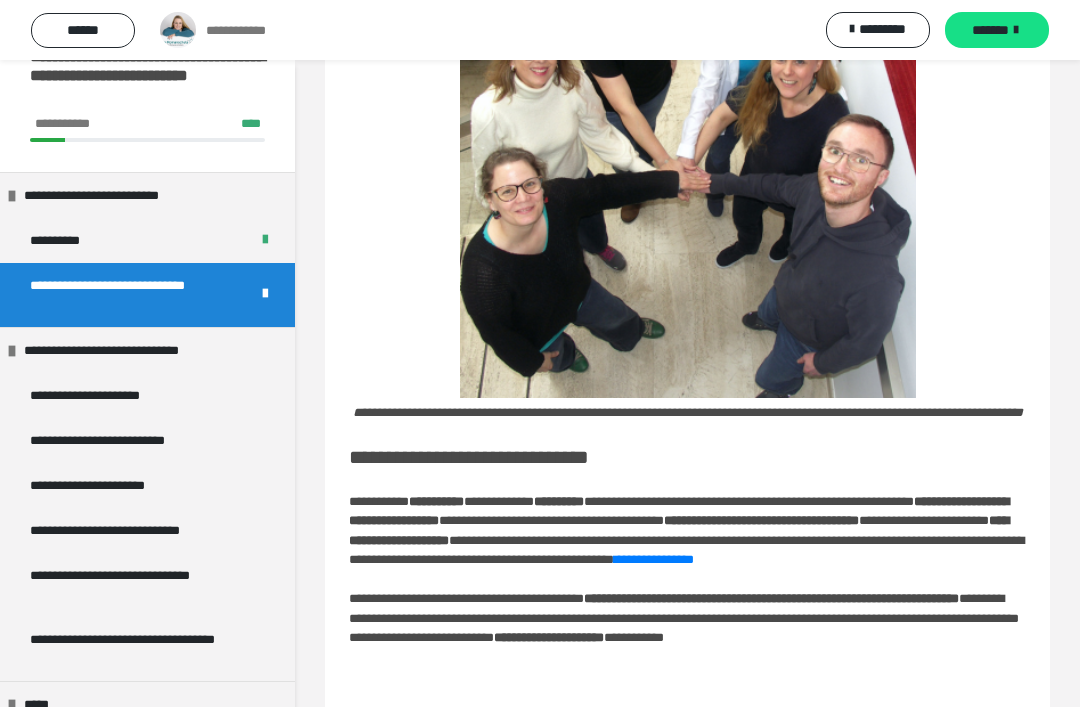 click on "**********" at bounding box center [110, 395] 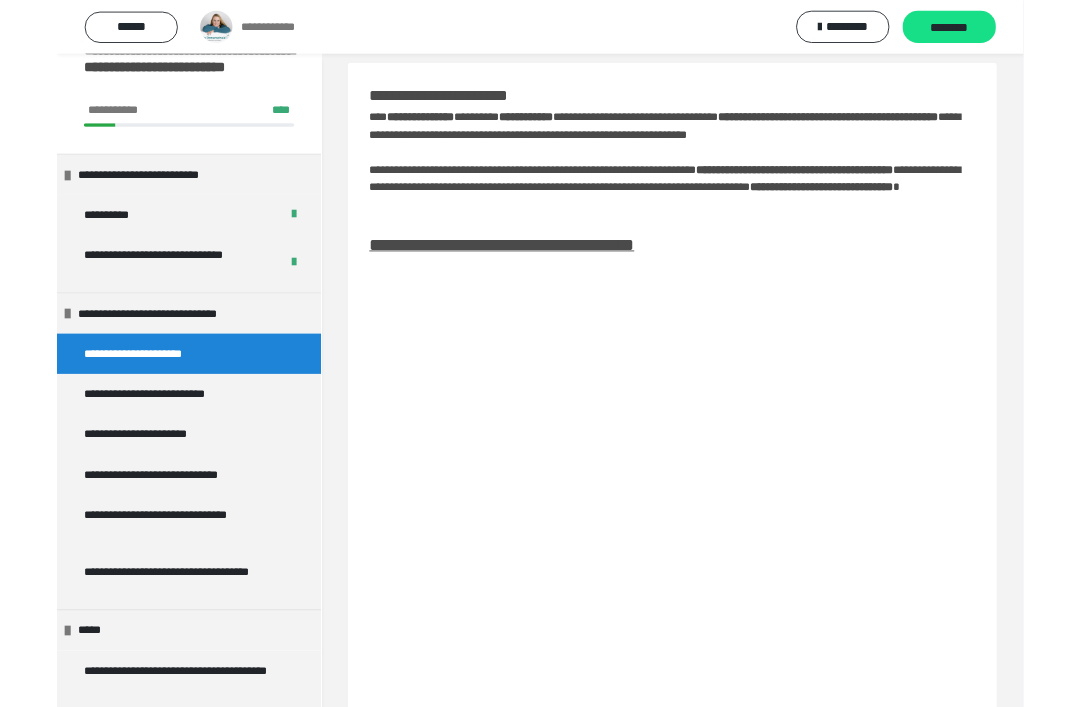 scroll, scrollTop: 62, scrollLeft: 0, axis: vertical 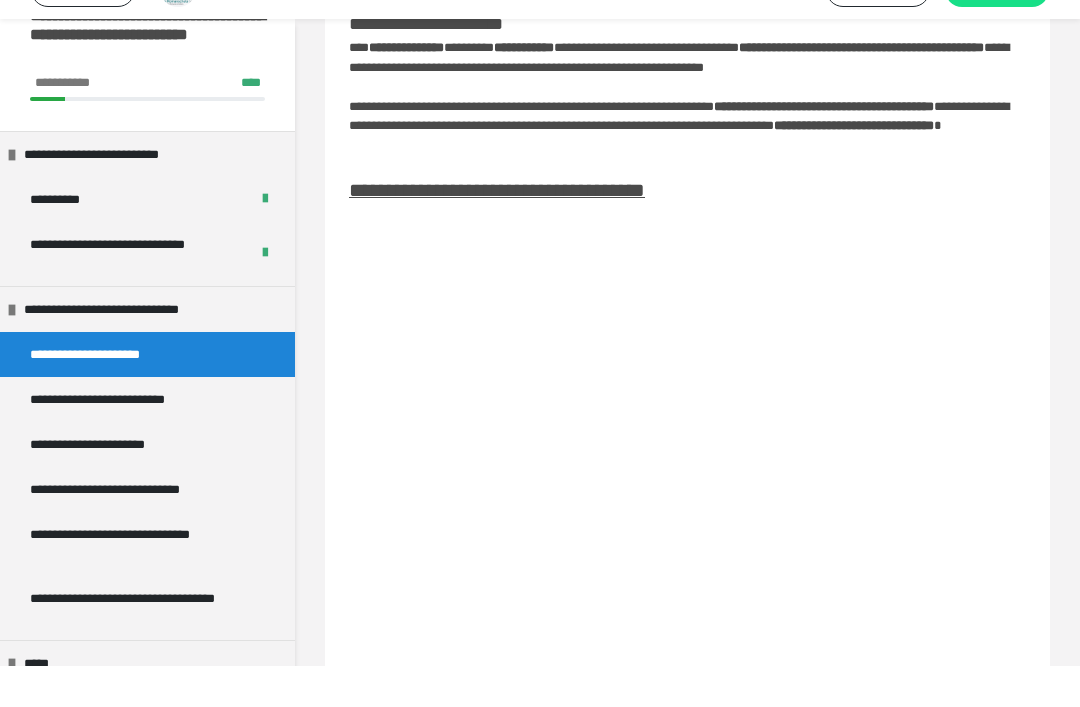 click on "**********" at bounding box center (687, 655) 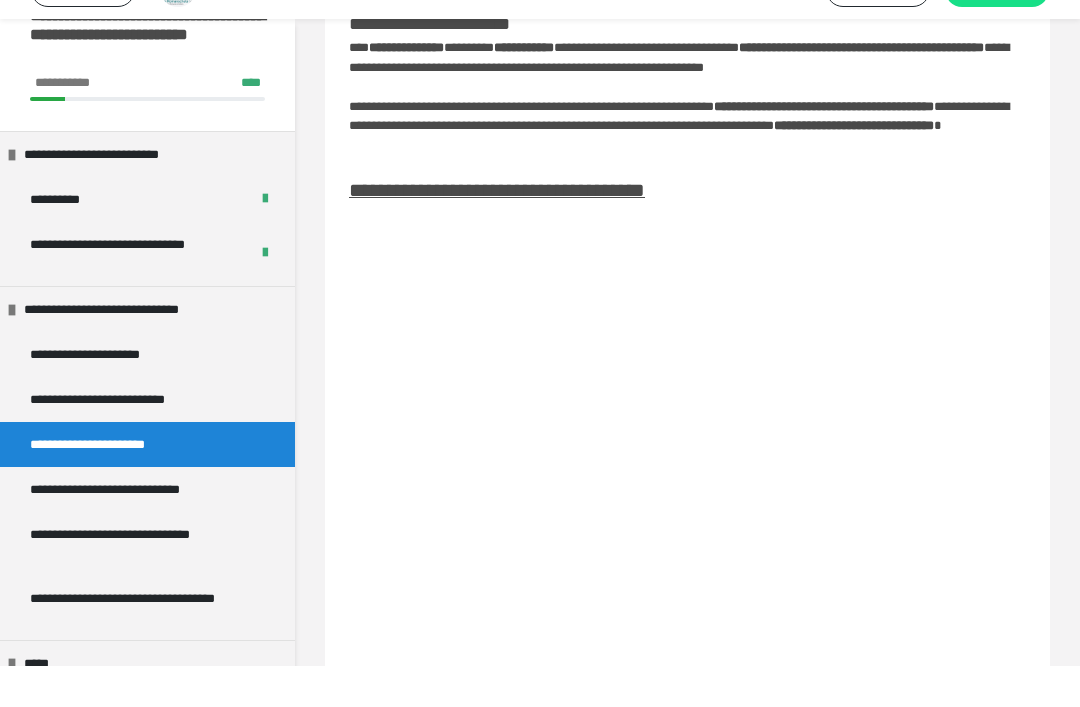 scroll, scrollTop: 103, scrollLeft: 0, axis: vertical 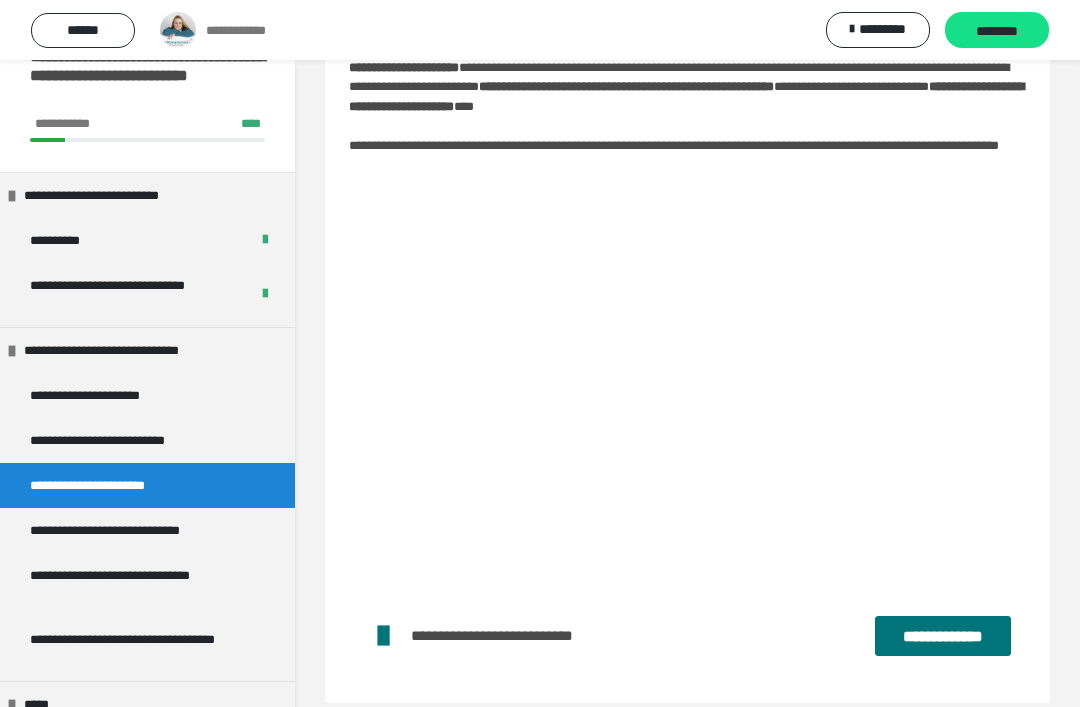 click on "**********" at bounding box center [147, 395] 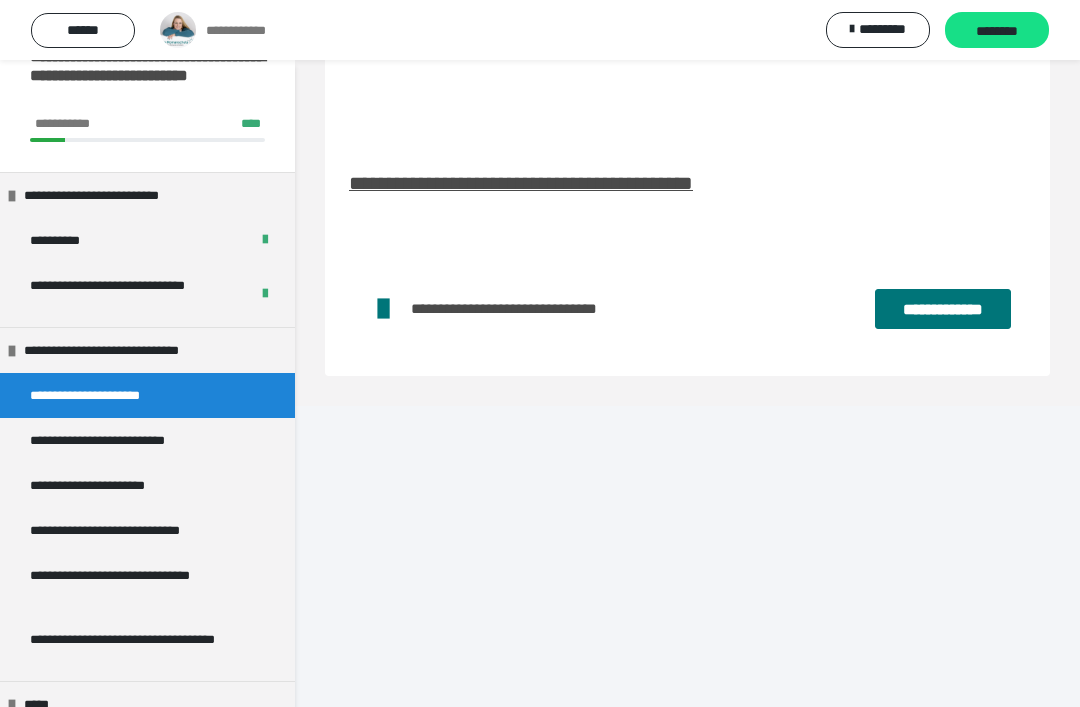 scroll, scrollTop: 20, scrollLeft: 0, axis: vertical 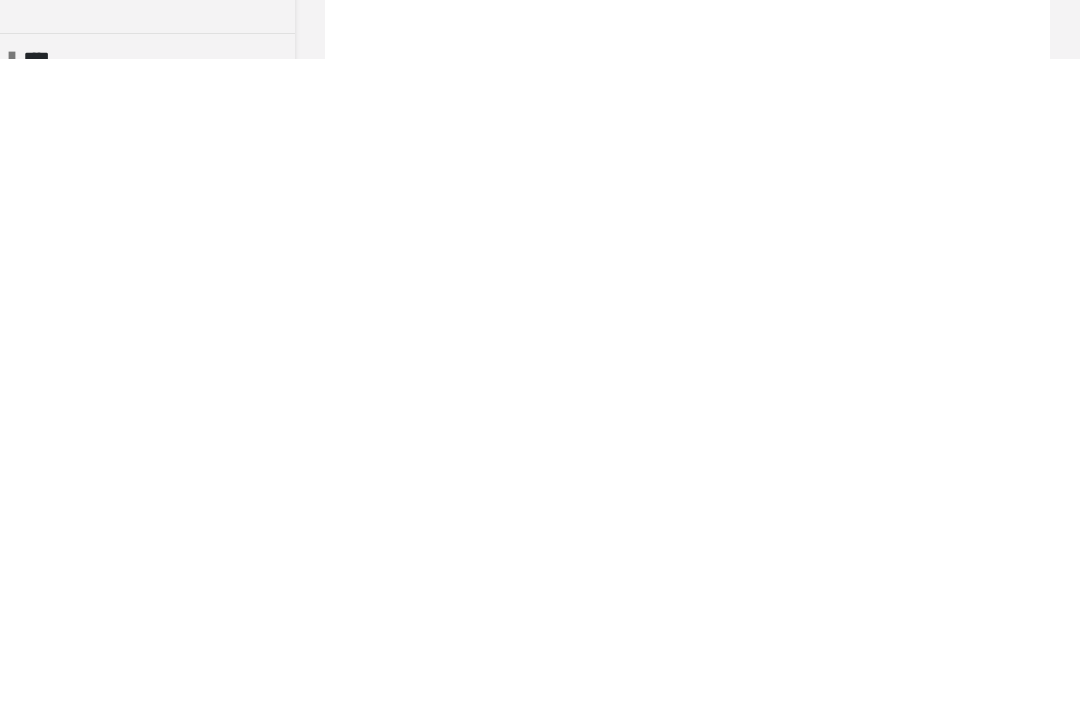 click on "**********" at bounding box center (531, 1258) 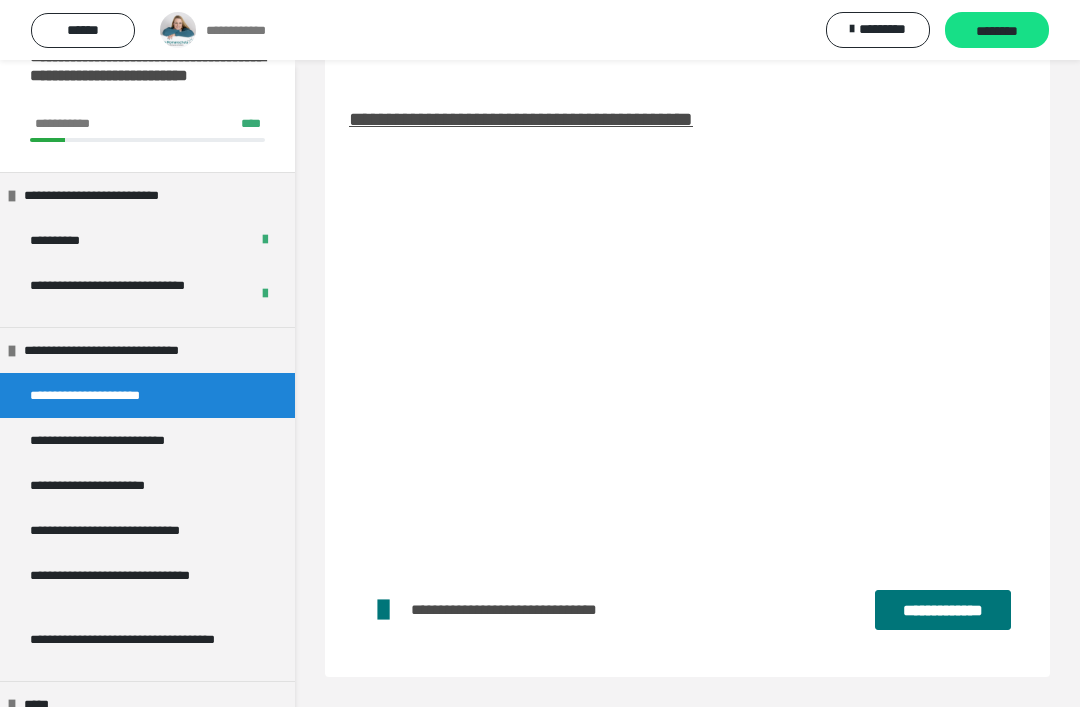 click on "**********" at bounding box center [943, 610] 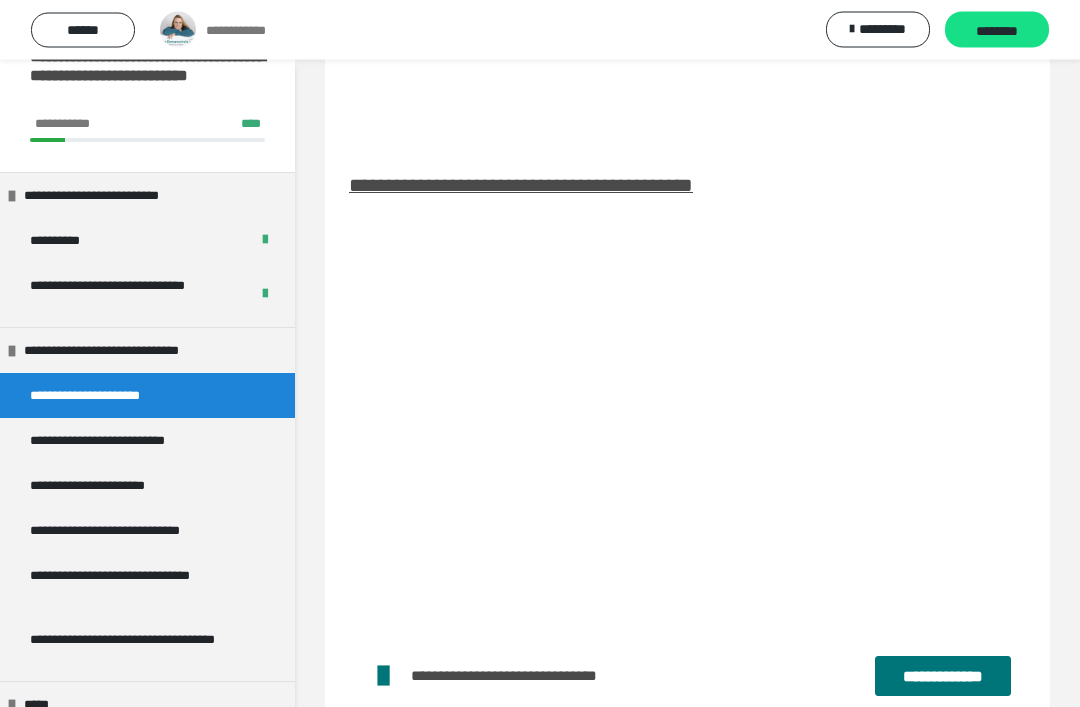 scroll, scrollTop: 604, scrollLeft: 0, axis: vertical 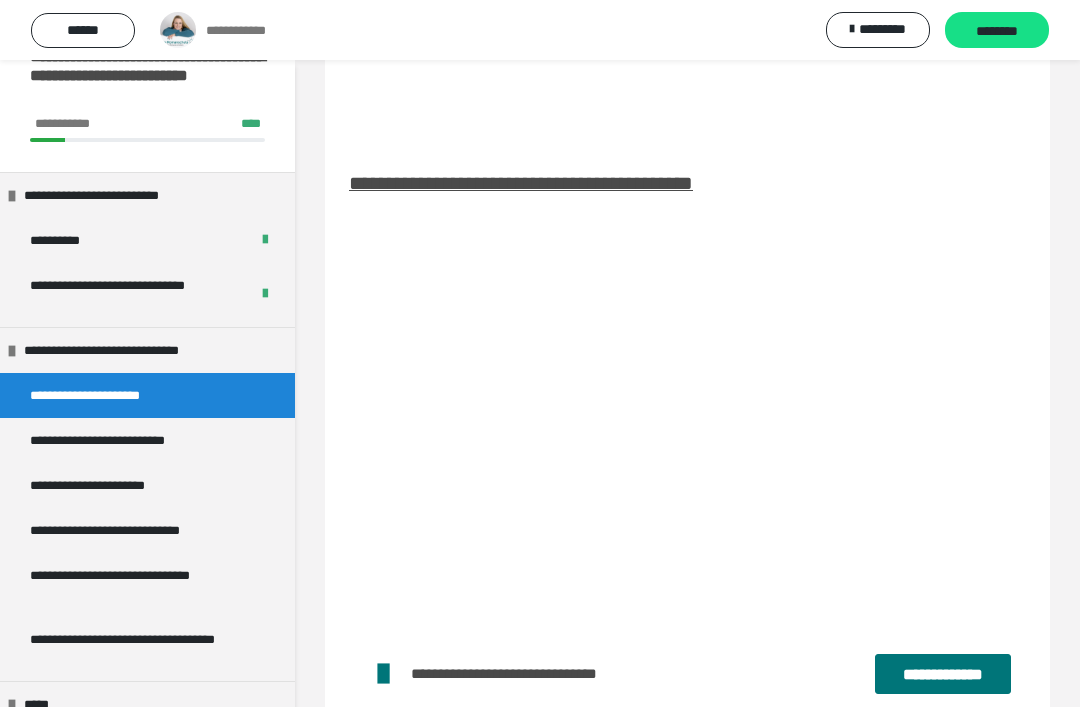 click on "********" at bounding box center [997, 31] 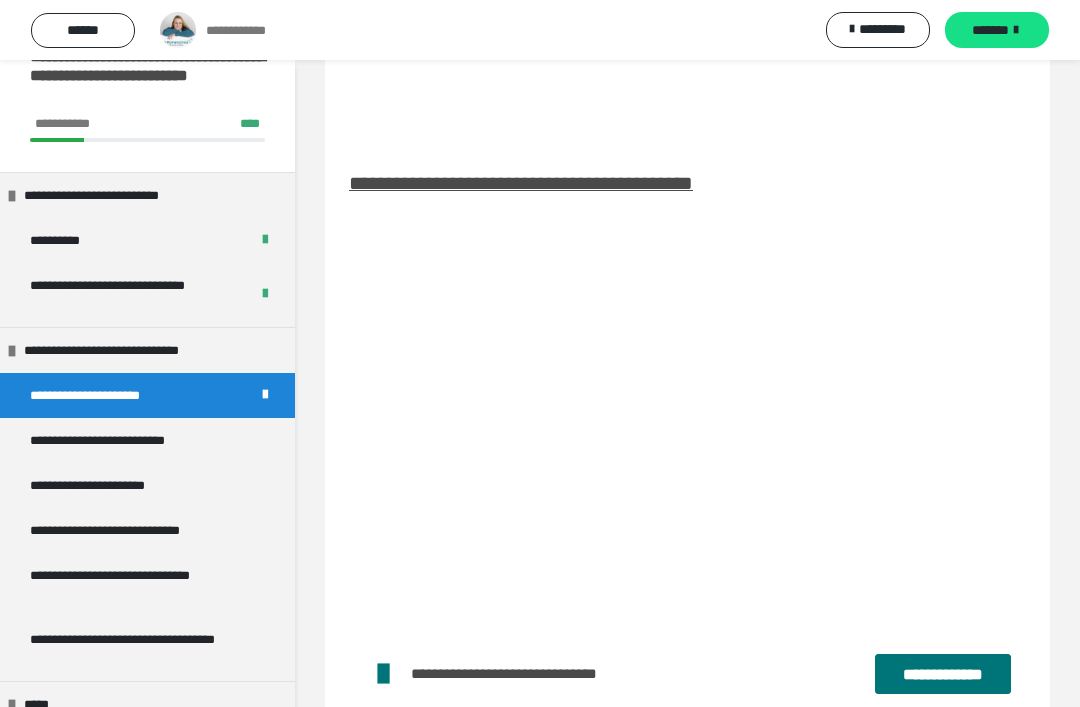 click on "**********" at bounding box center (127, 440) 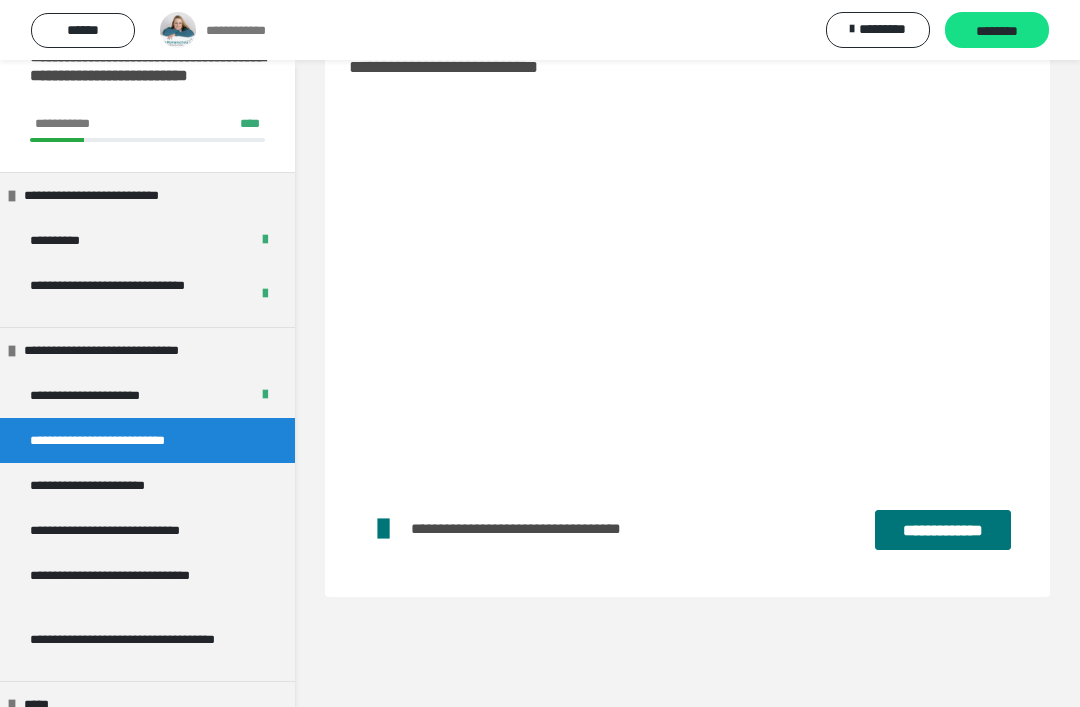 scroll, scrollTop: 60, scrollLeft: 0, axis: vertical 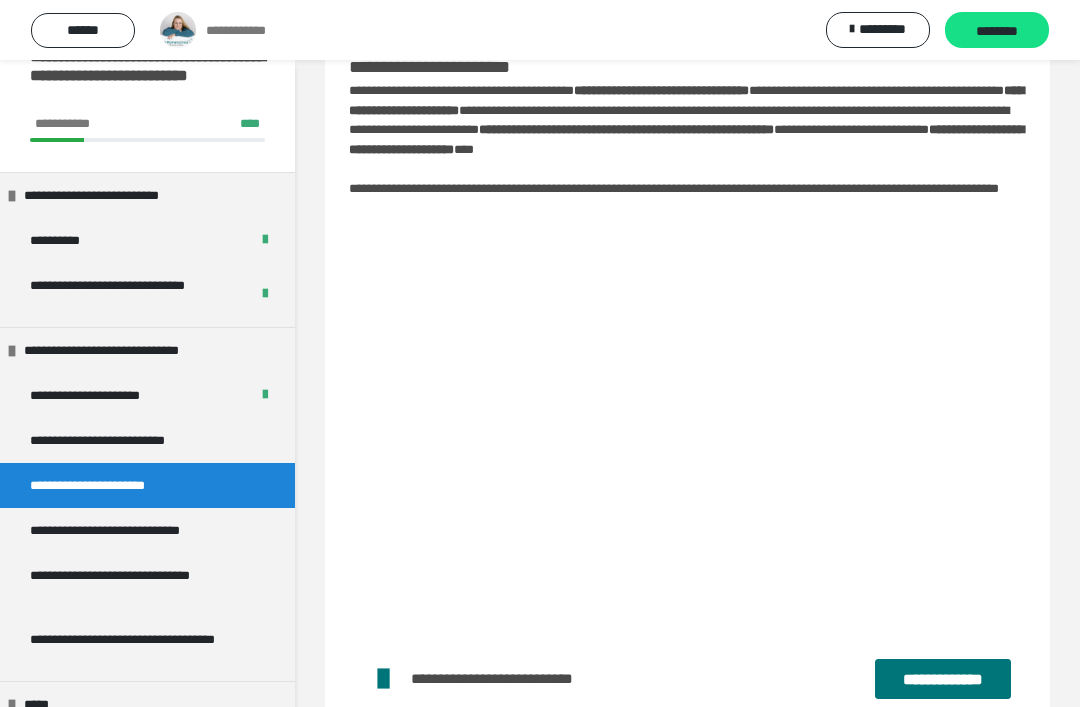 click on "**********" at bounding box center (137, 530) 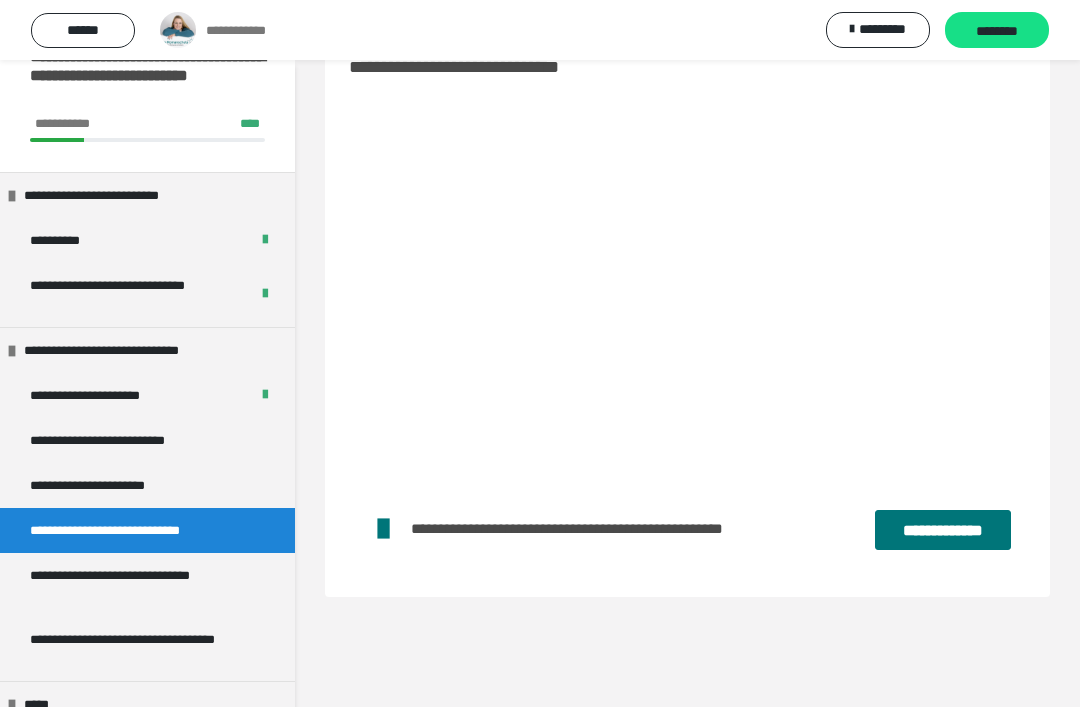 click on "**********" at bounding box center (139, 585) 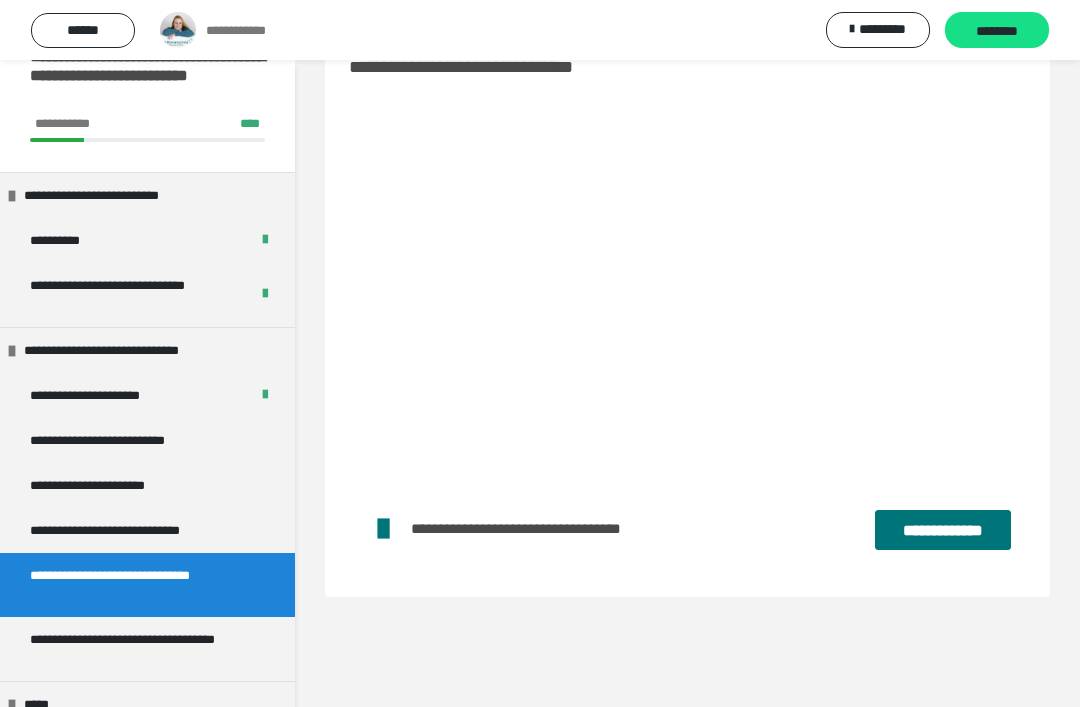 click on "**********" at bounding box center [139, 649] 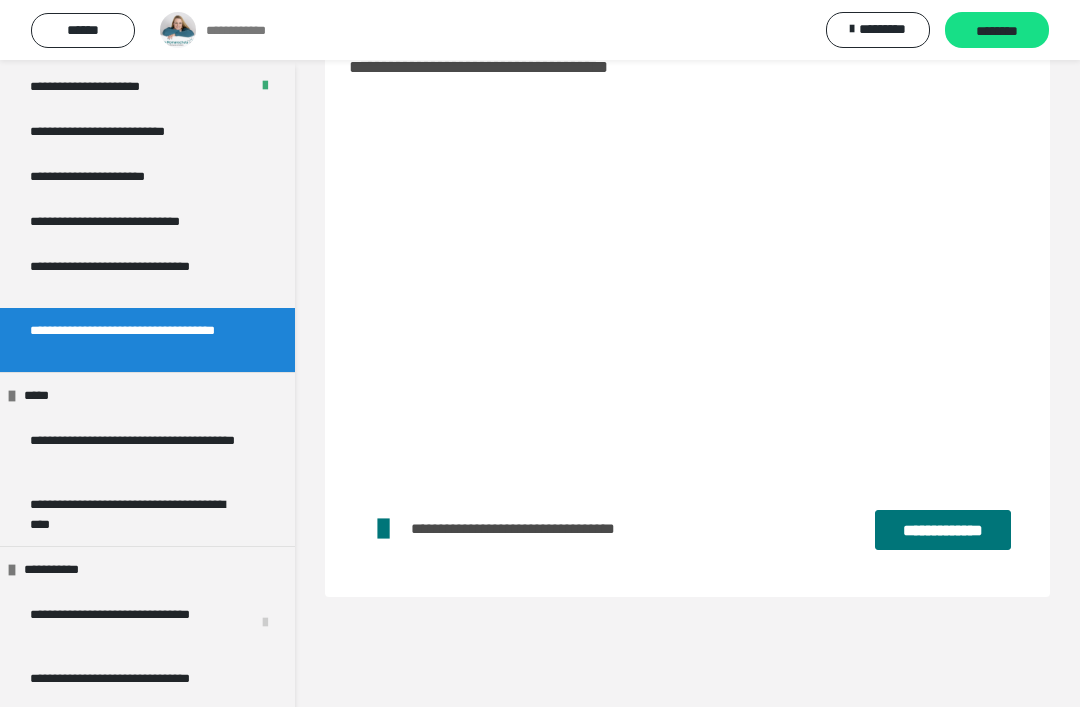 scroll, scrollTop: 351, scrollLeft: 0, axis: vertical 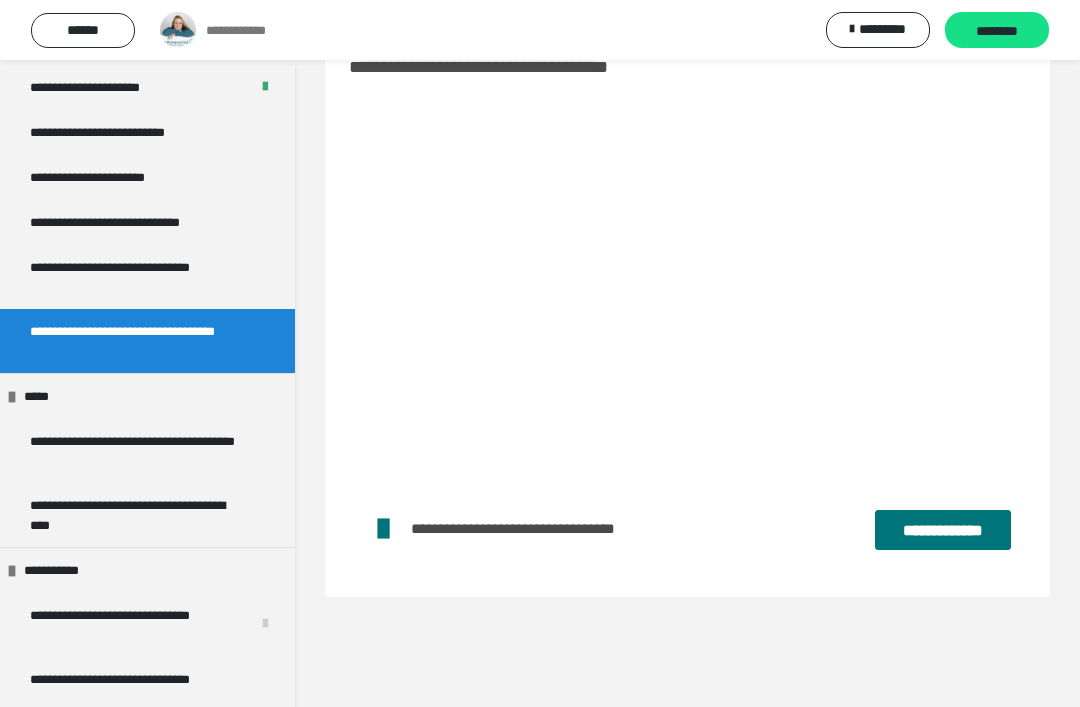 click on "**********" at bounding box center [139, 515] 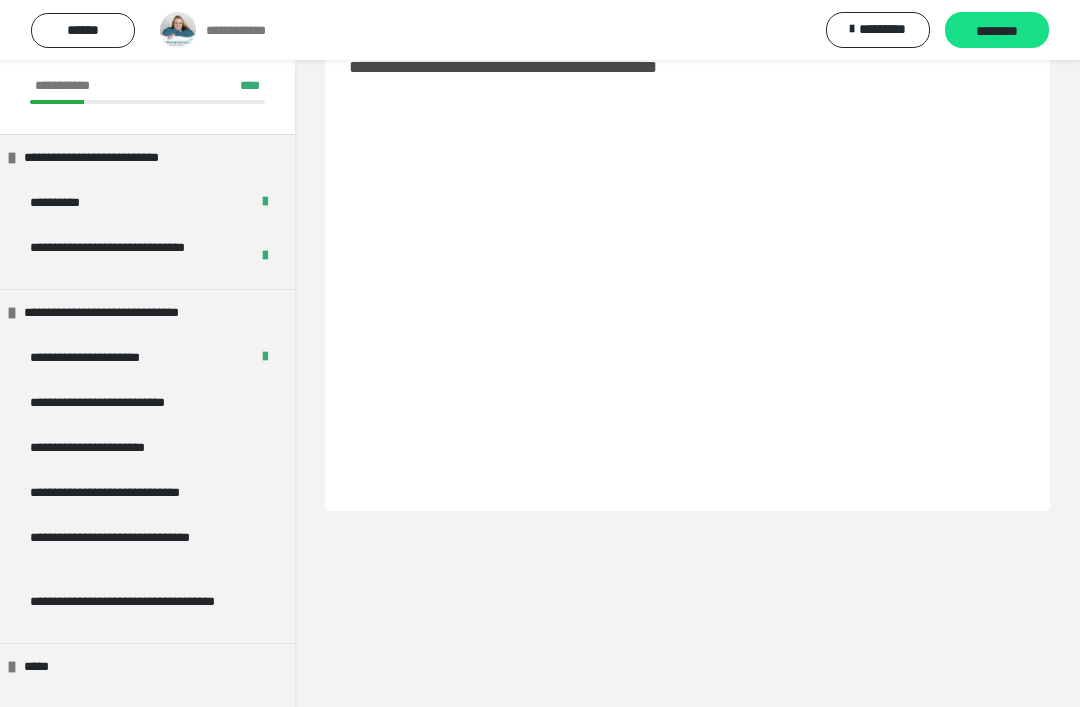 scroll, scrollTop: 79, scrollLeft: 0, axis: vertical 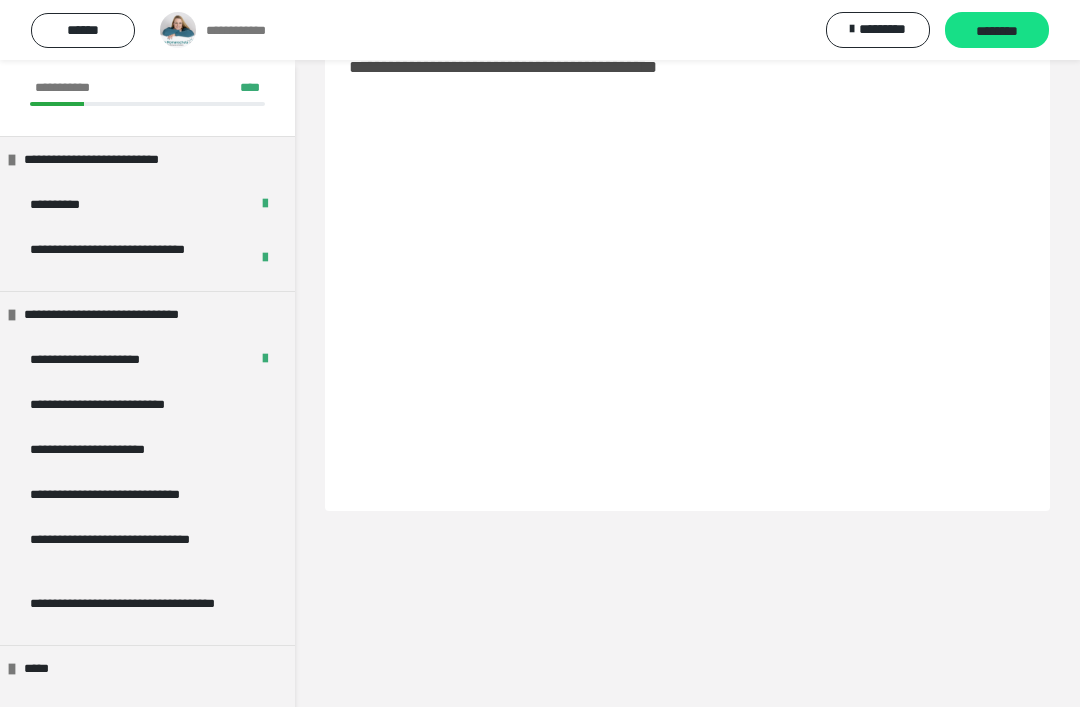 click on "**********" at bounding box center [110, 359] 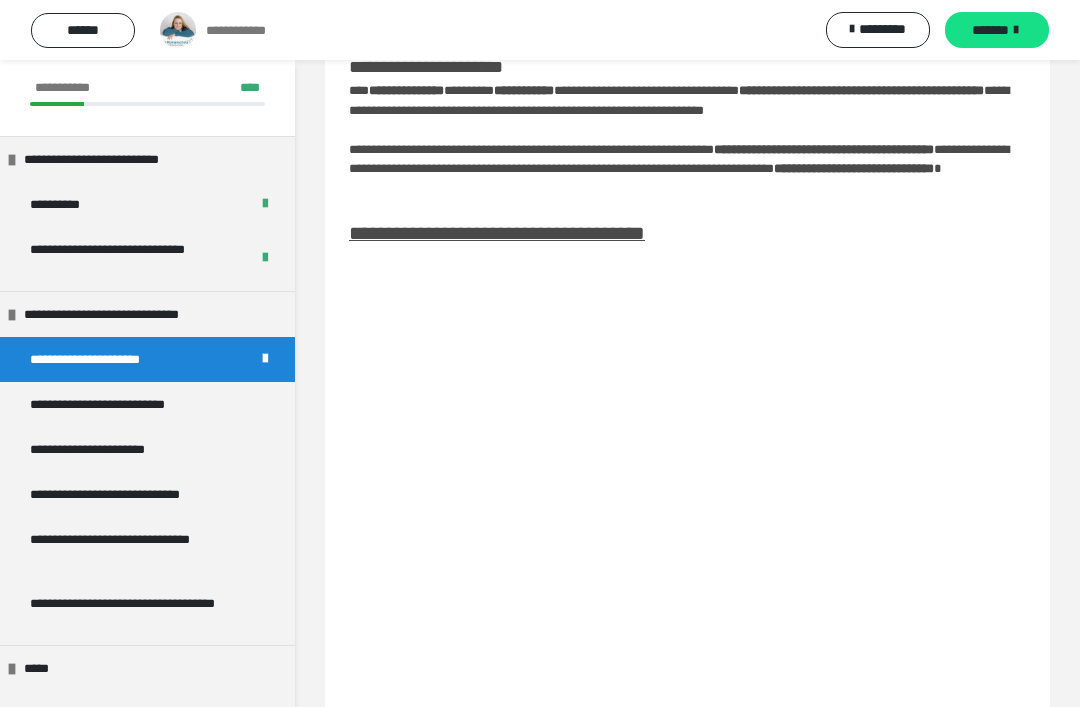 click on "**********" at bounding box center [127, 404] 